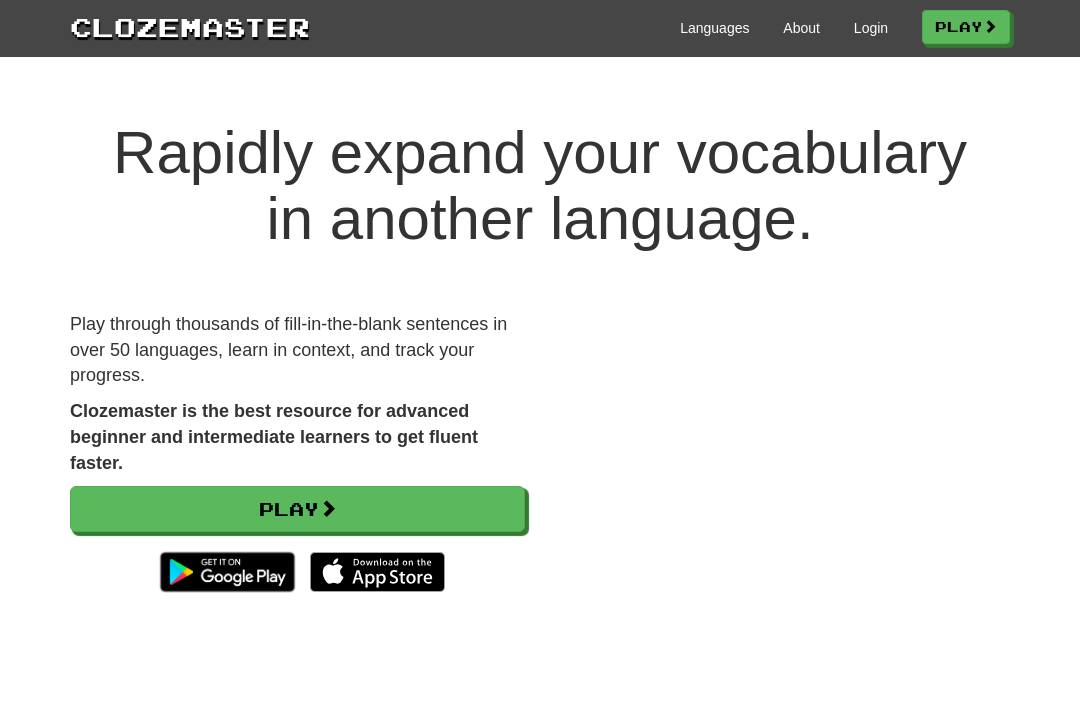 scroll, scrollTop: 0, scrollLeft: 0, axis: both 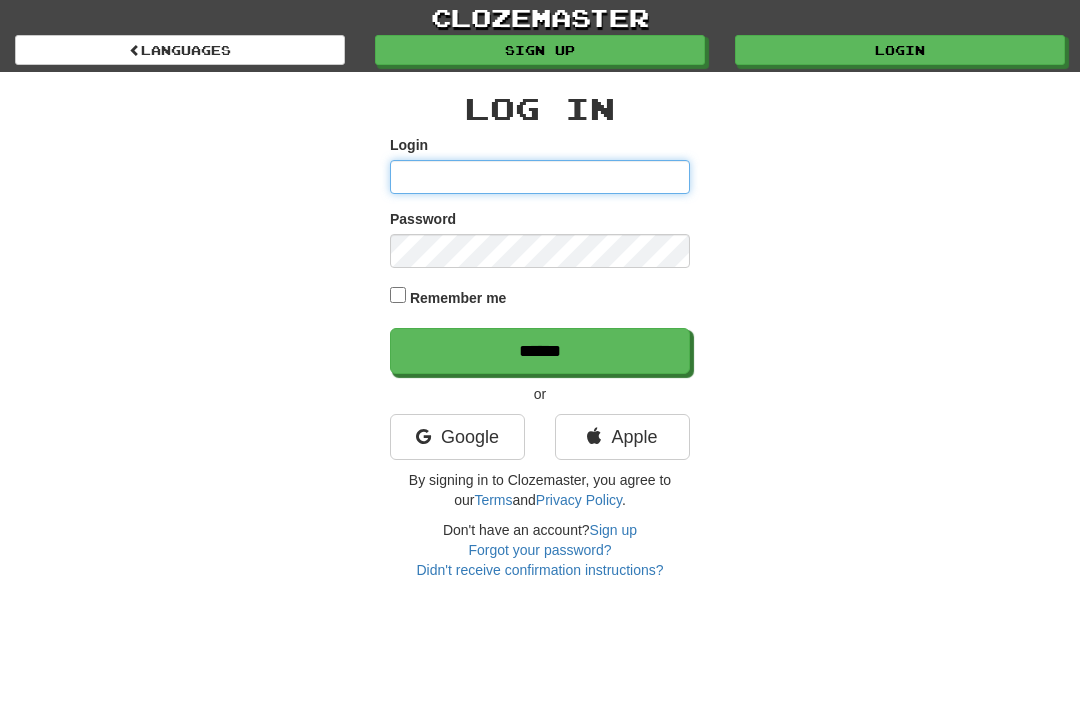 type on "*******" 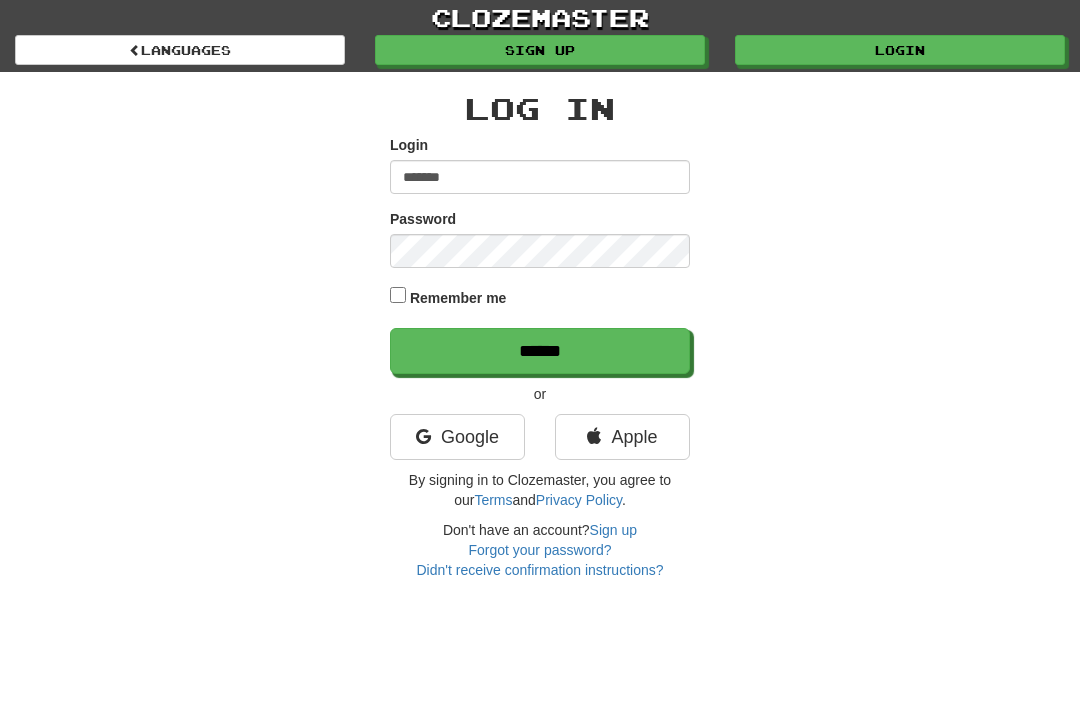 click on "******" at bounding box center (540, 351) 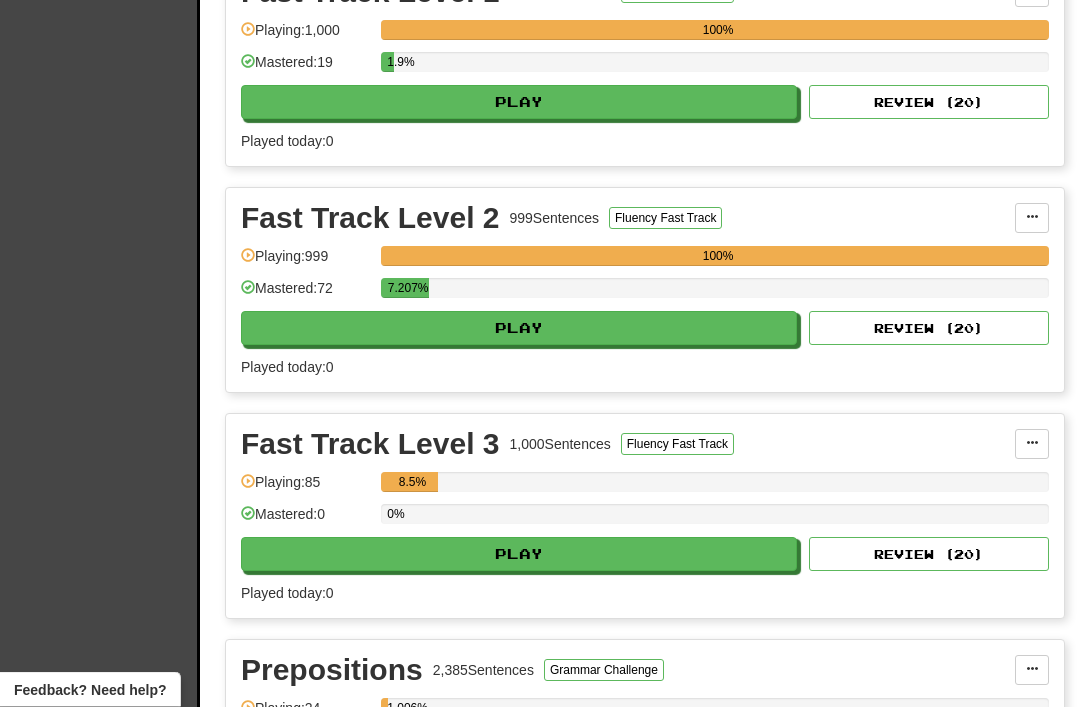 scroll, scrollTop: 987, scrollLeft: 0, axis: vertical 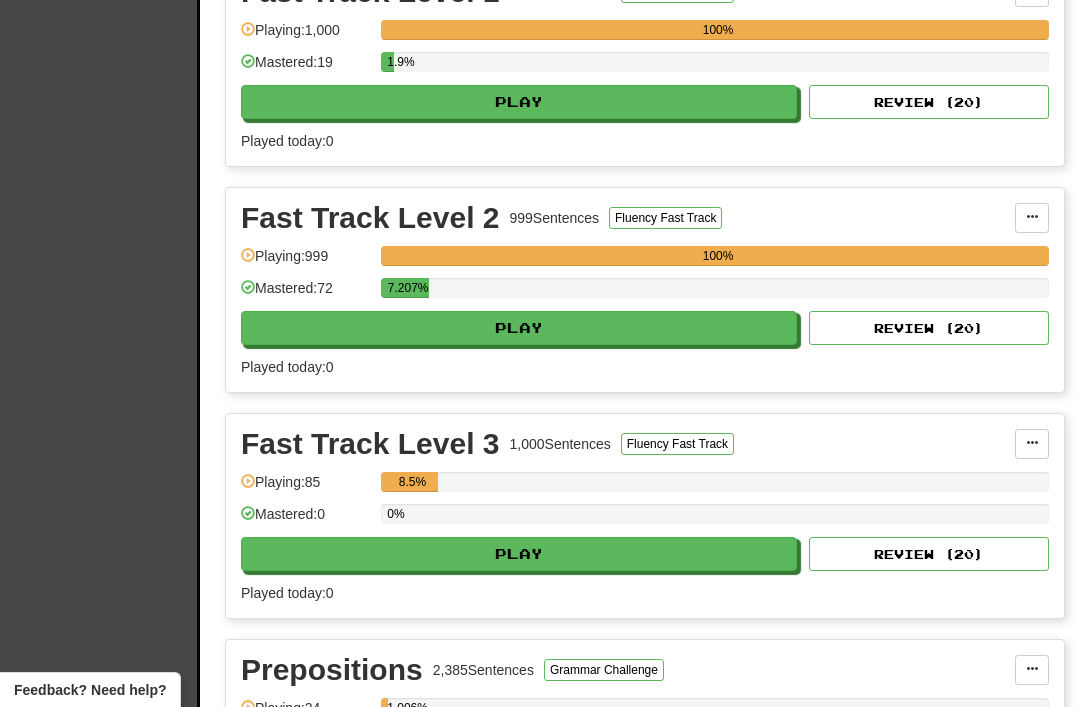 click on "Play" at bounding box center (519, 554) 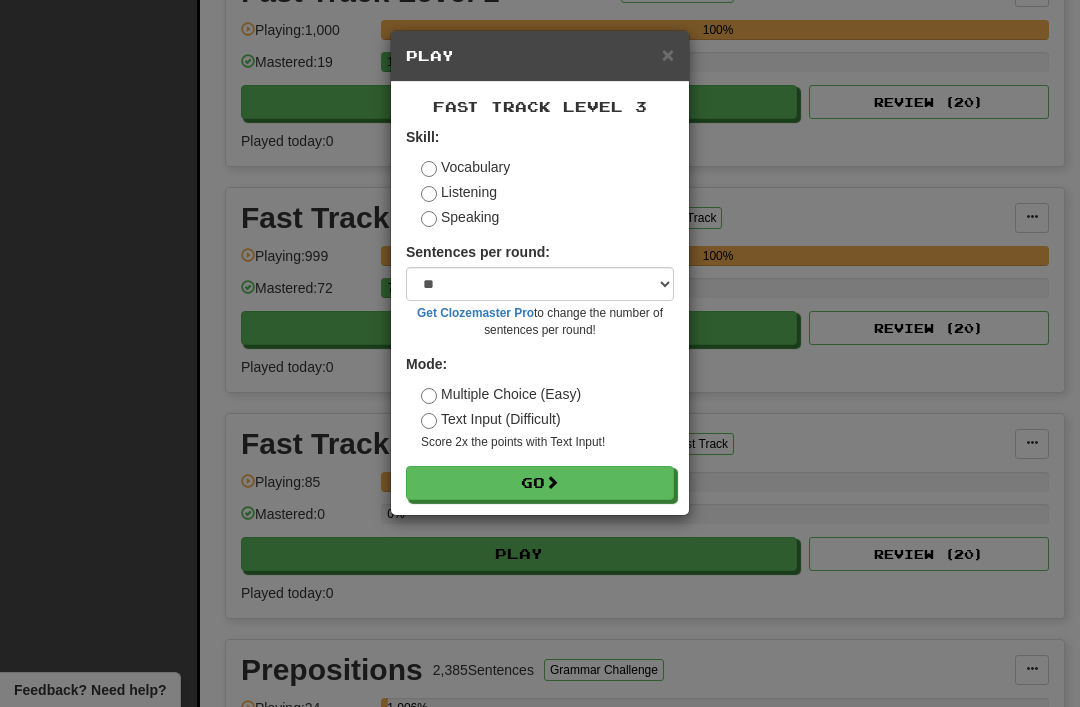 click on "Go" at bounding box center [540, 483] 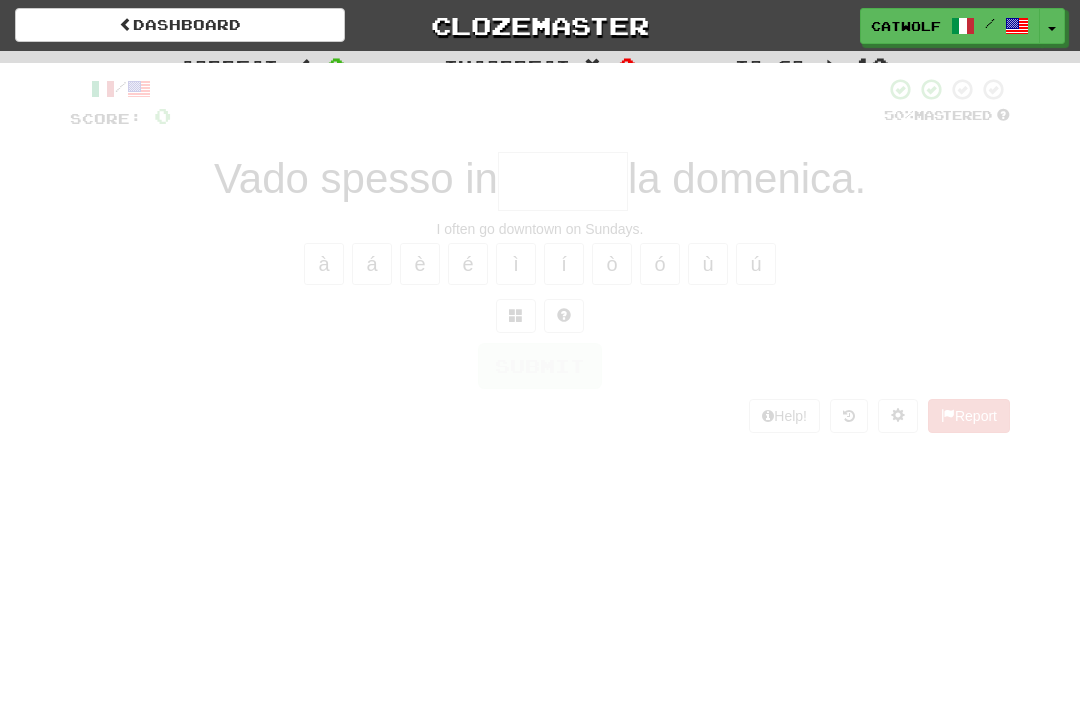 scroll, scrollTop: 0, scrollLeft: 0, axis: both 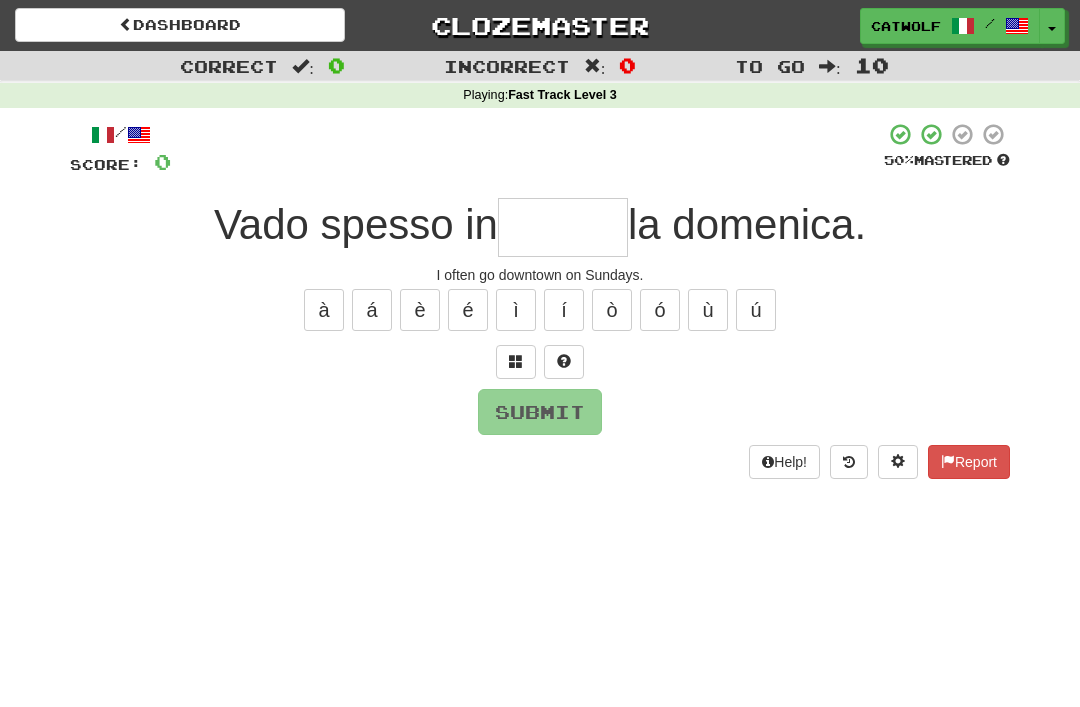 click at bounding box center [516, 361] 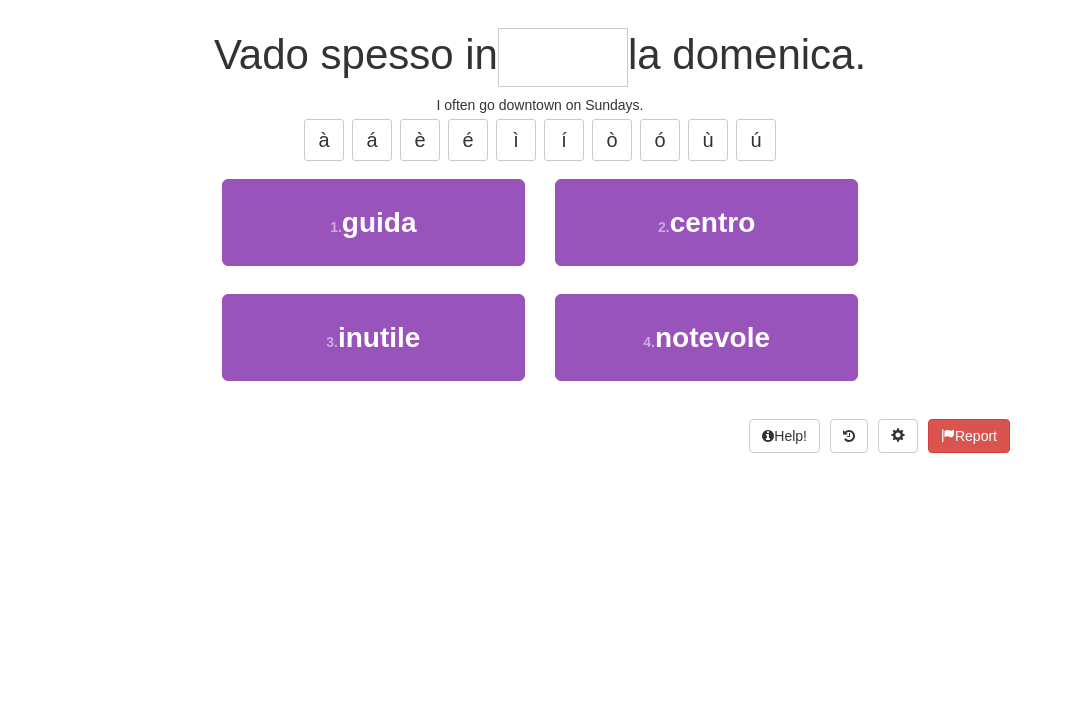 click on "2 ." at bounding box center [664, 397] 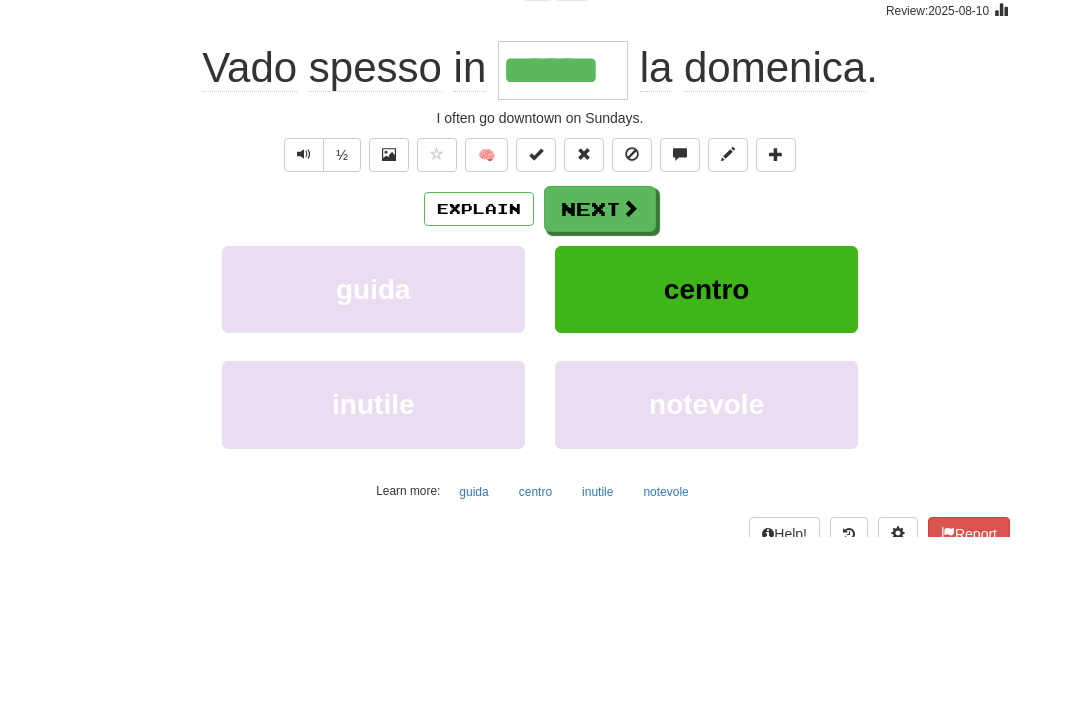 scroll, scrollTop: 170, scrollLeft: 0, axis: vertical 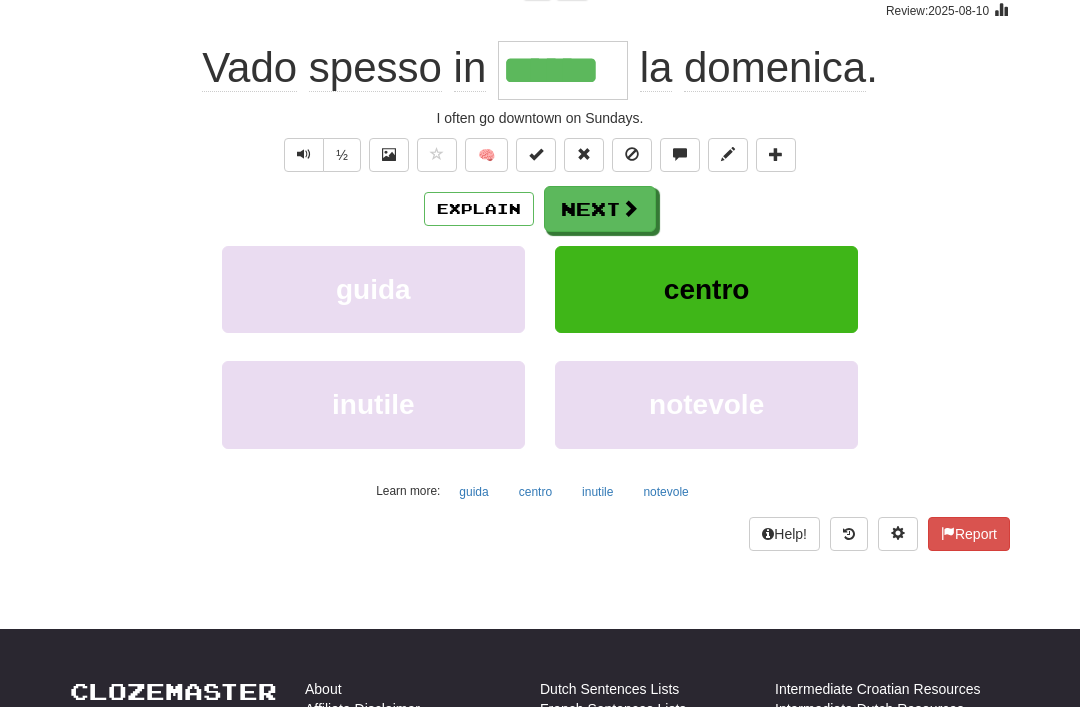 click on "Next" at bounding box center [600, 209] 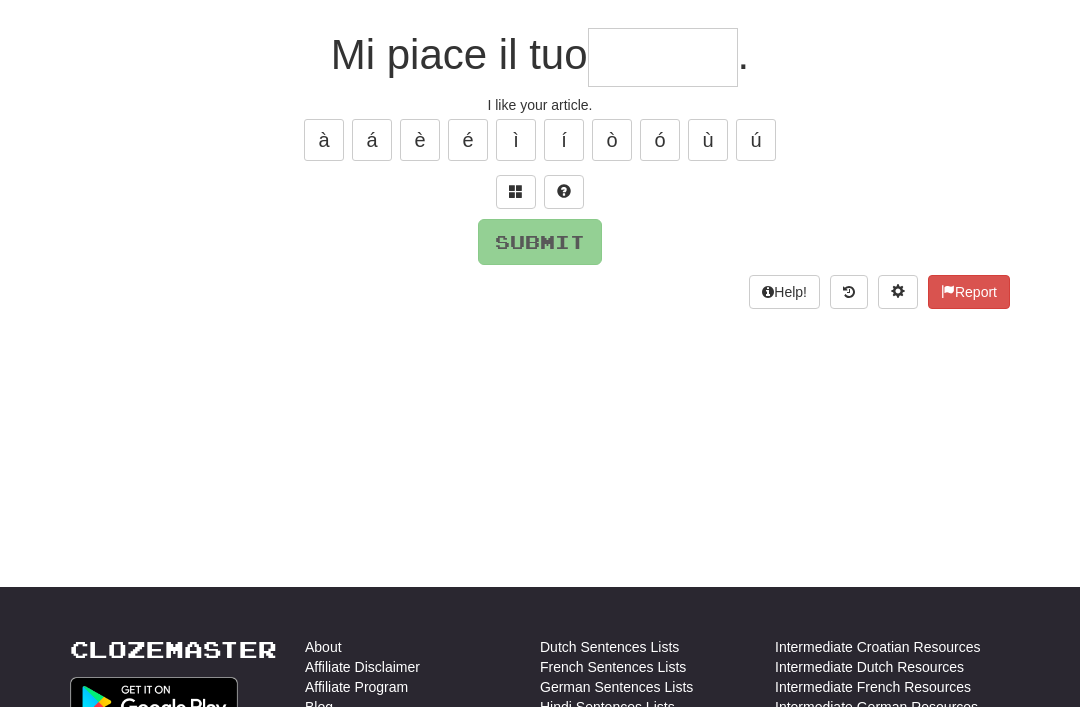 click at bounding box center [516, 191] 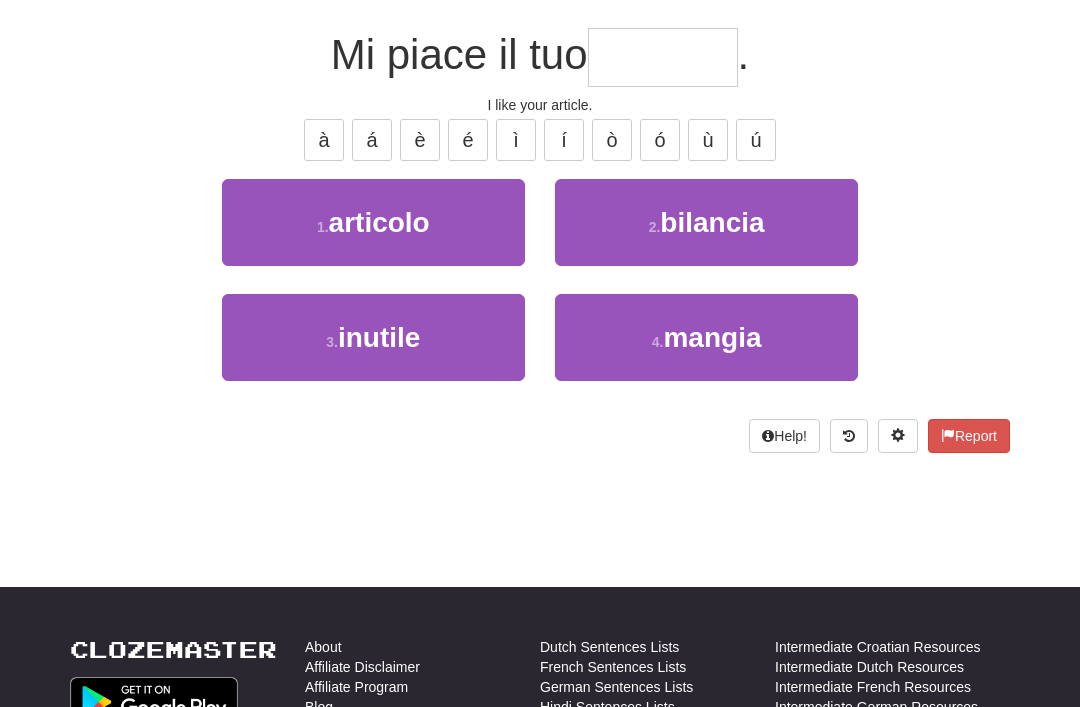 click on "1 .  articolo" at bounding box center [373, 222] 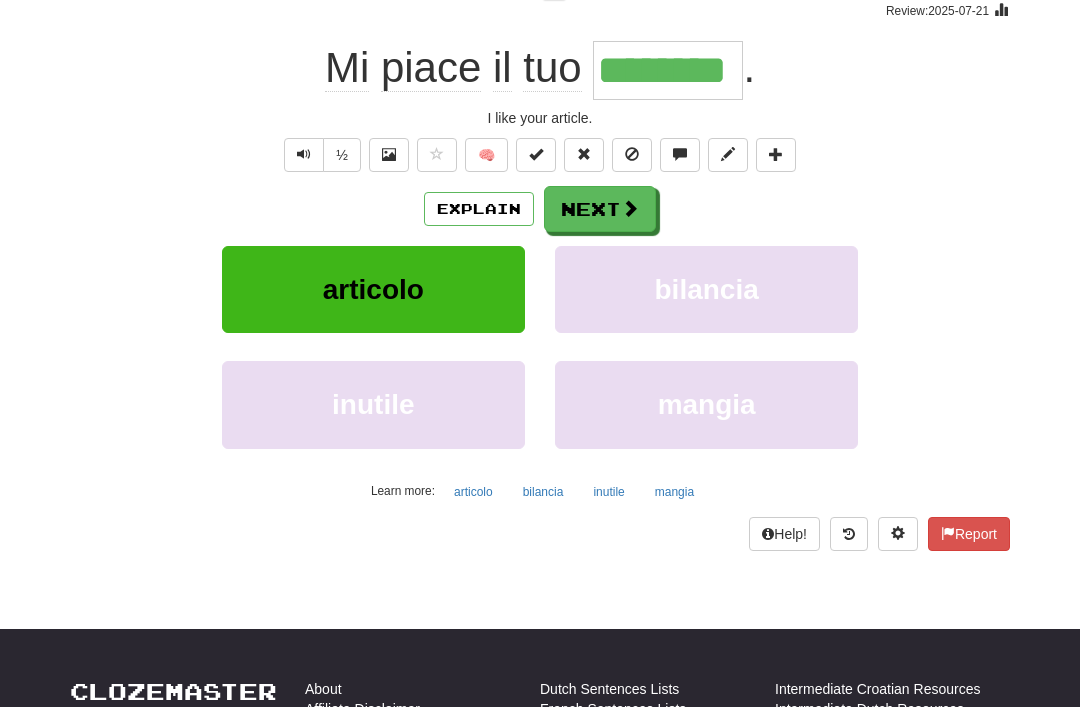 click on "Next" at bounding box center (600, 209) 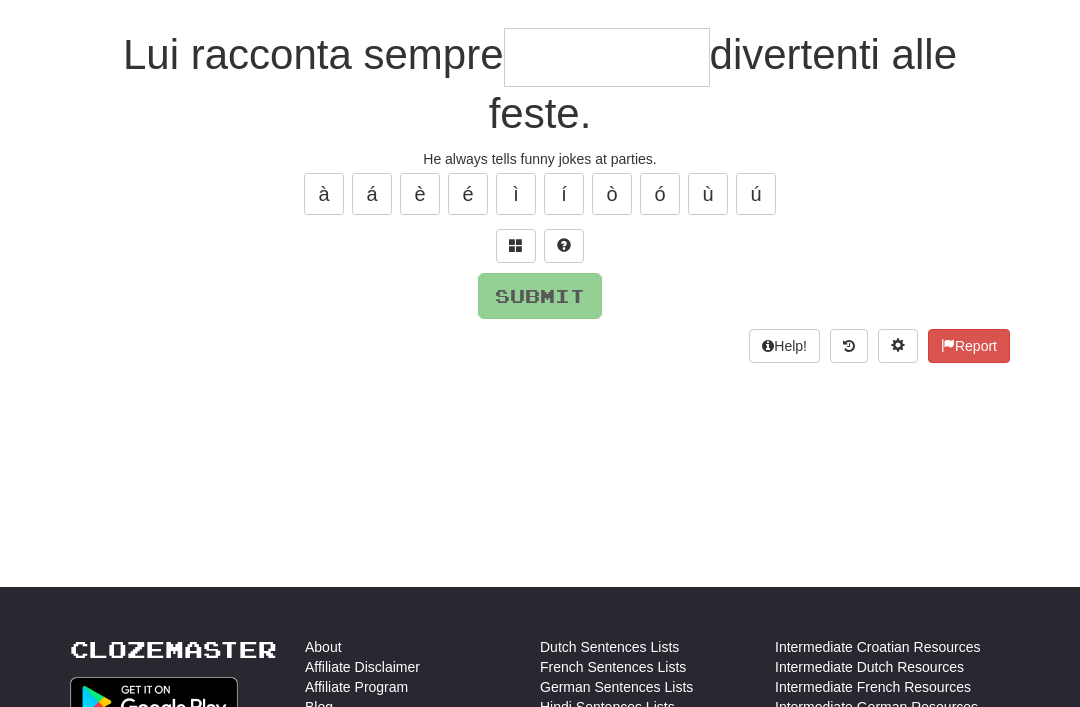 click at bounding box center [516, 246] 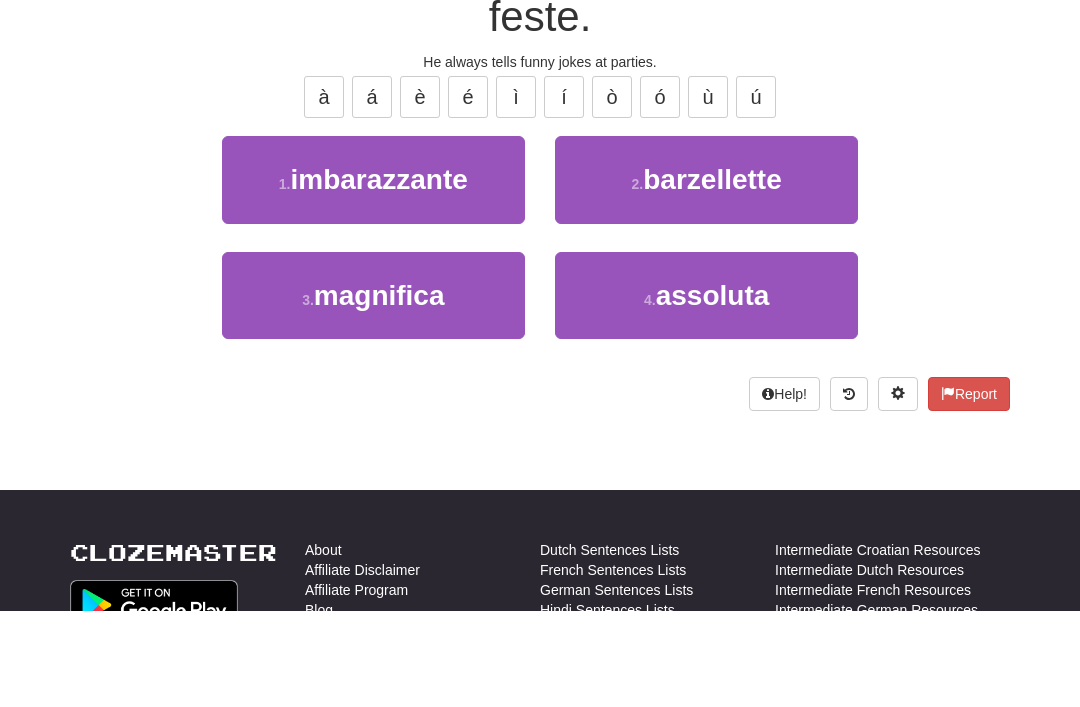 click on "2 ." at bounding box center (638, 281) 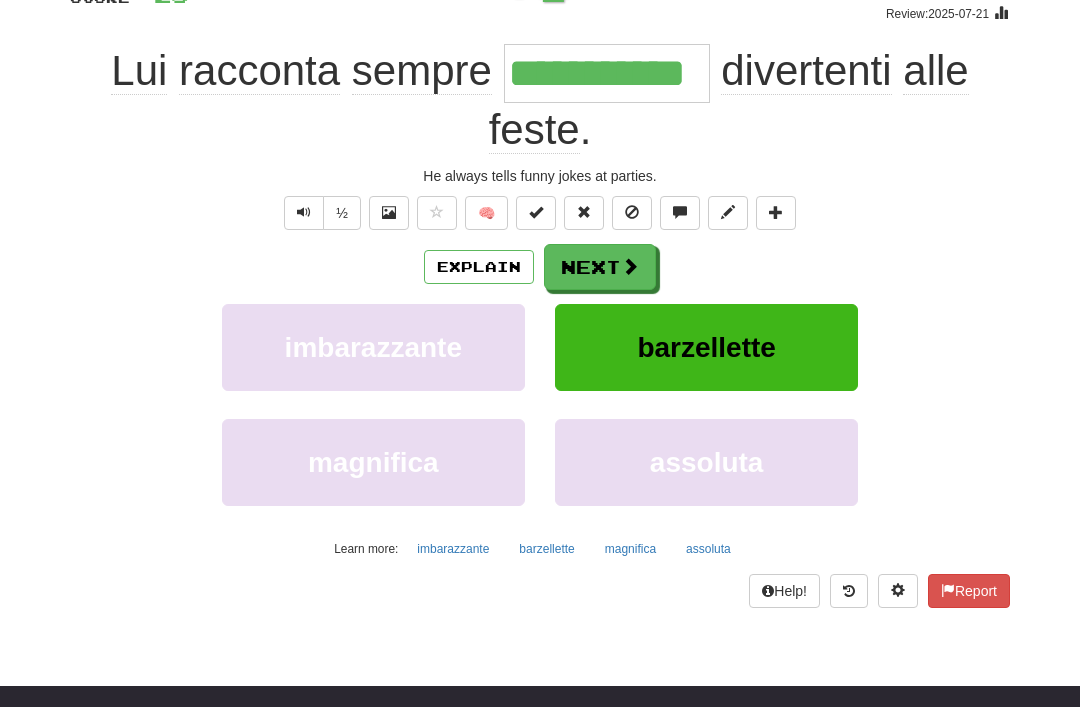 scroll, scrollTop: 164, scrollLeft: 0, axis: vertical 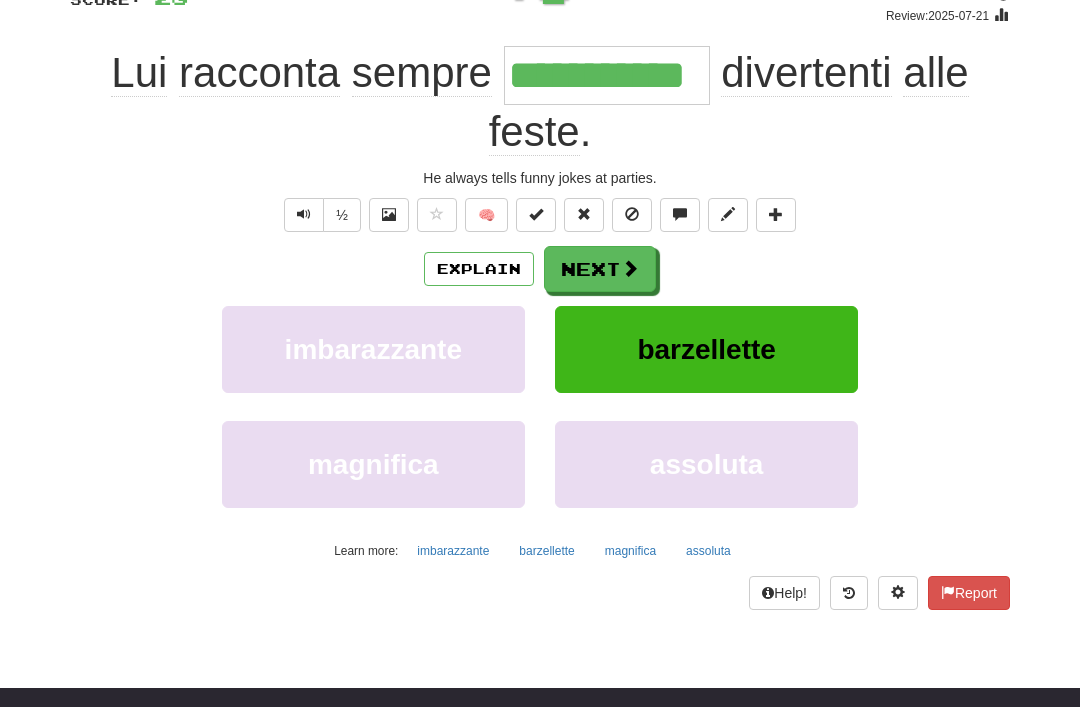 click on "Next" at bounding box center [600, 270] 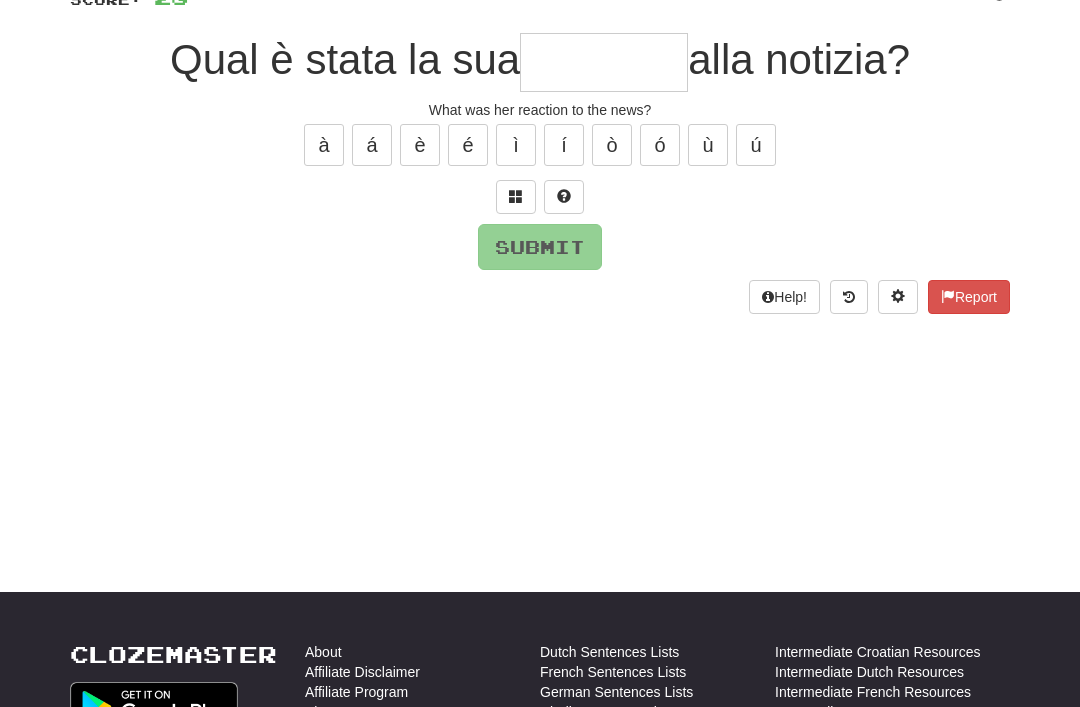 scroll, scrollTop: 164, scrollLeft: 0, axis: vertical 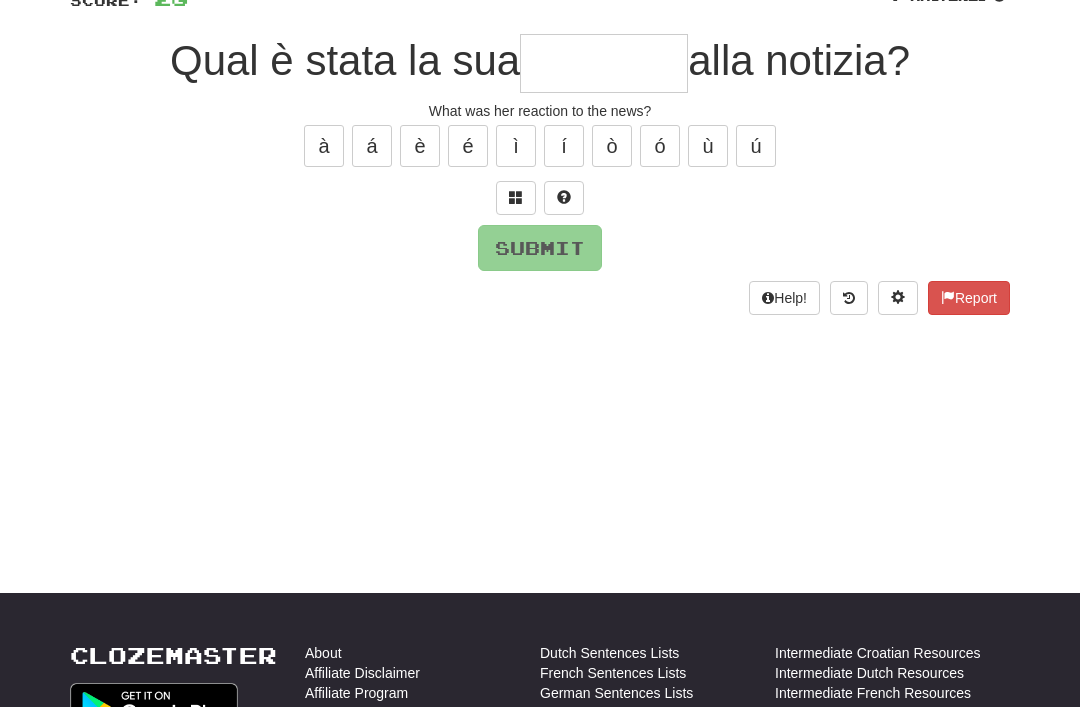 click at bounding box center [516, 197] 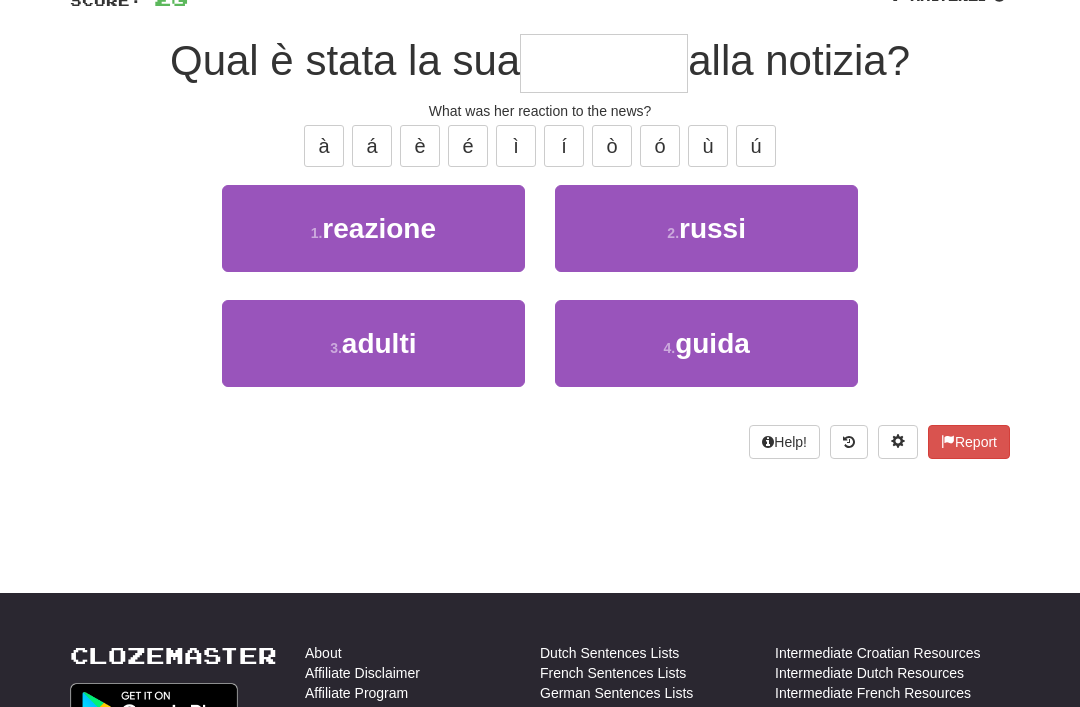 click on "reazione" at bounding box center [379, 228] 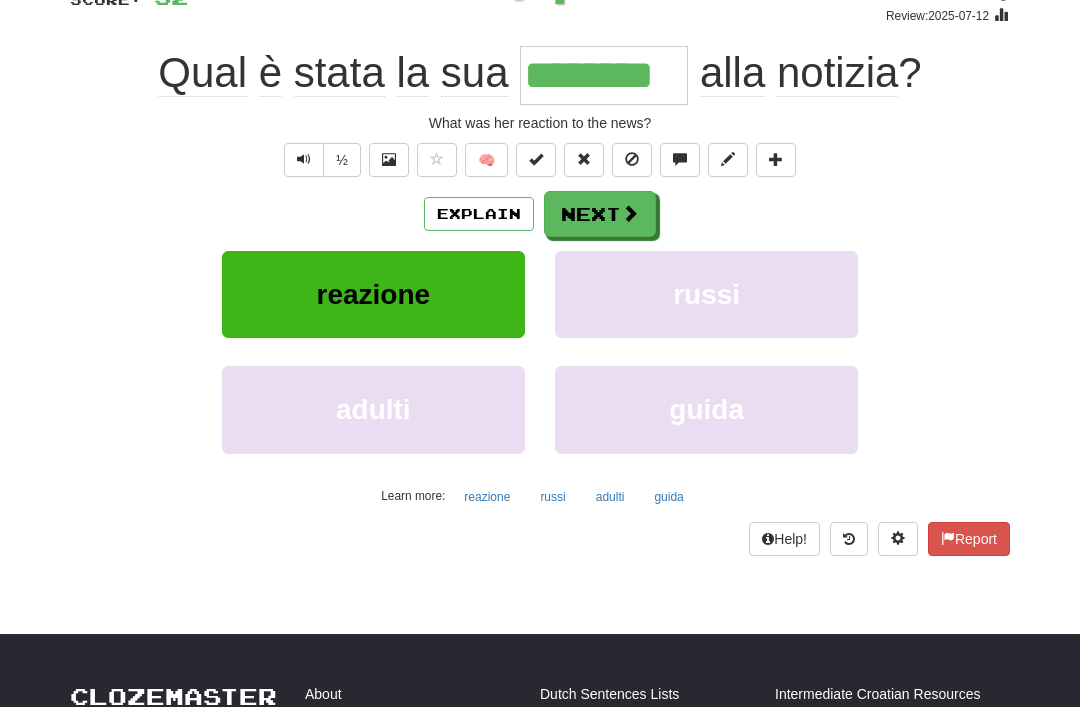 click on "Next" at bounding box center (600, 214) 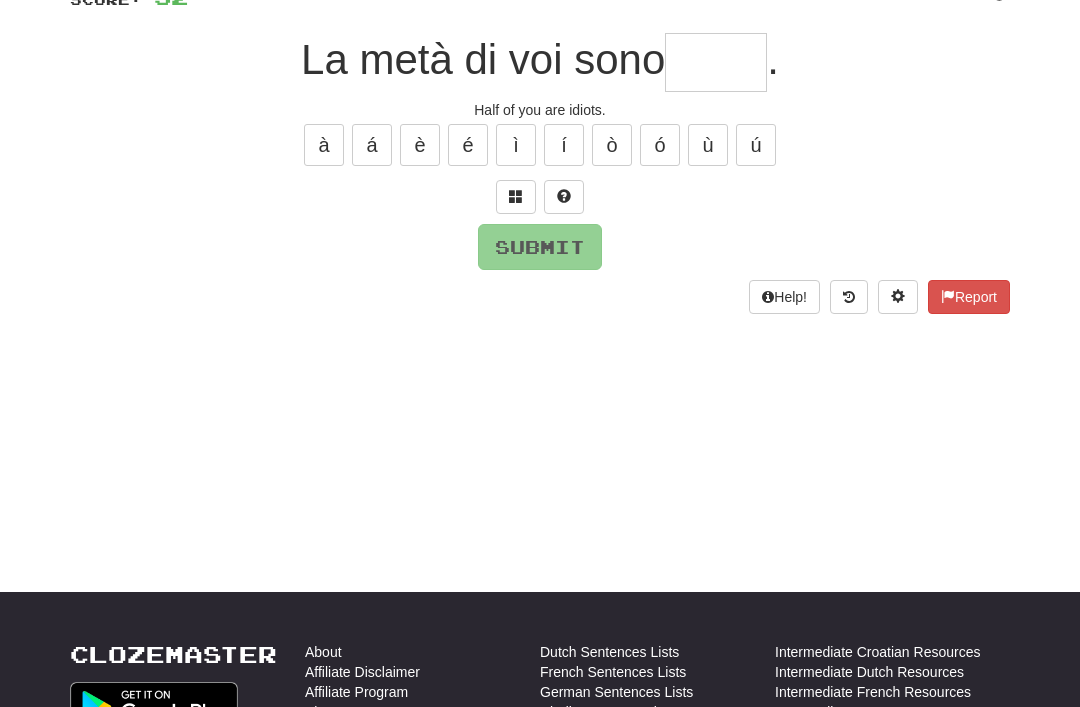 scroll, scrollTop: 164, scrollLeft: 0, axis: vertical 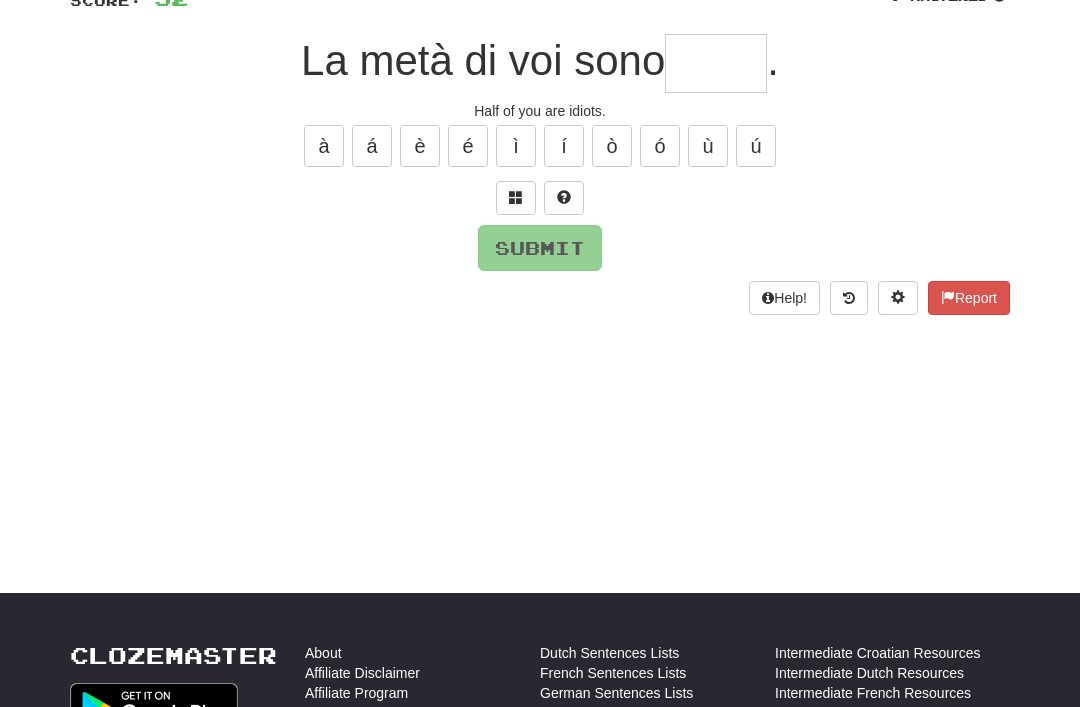 click at bounding box center (516, 198) 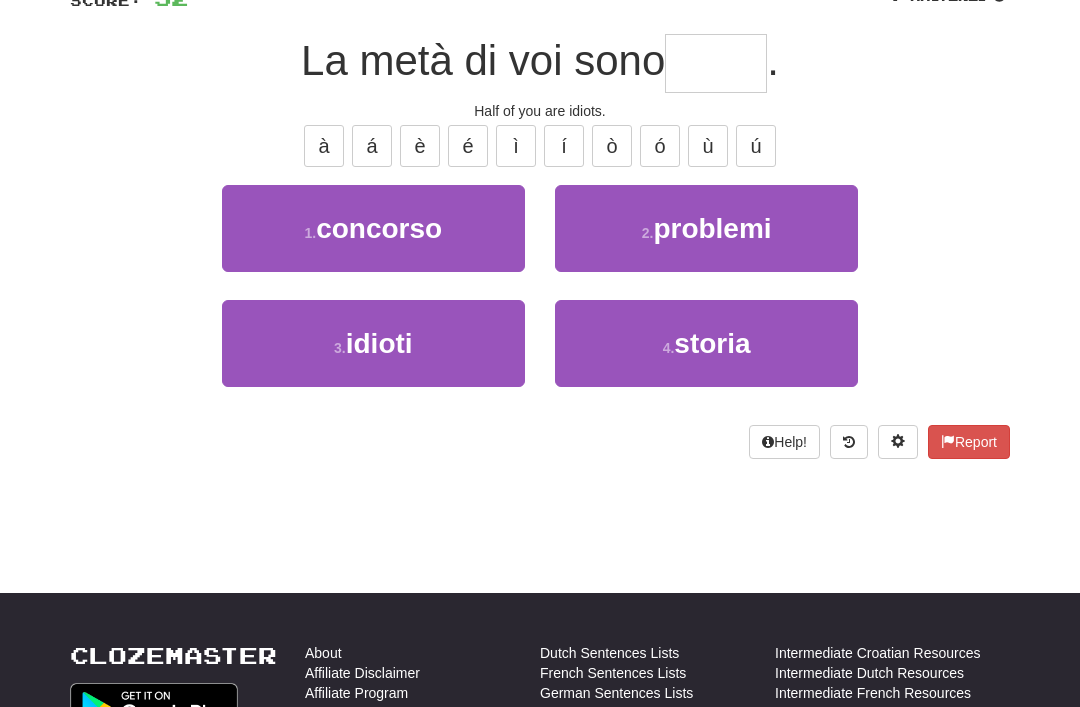 click on "3 .  idioti" at bounding box center (373, 343) 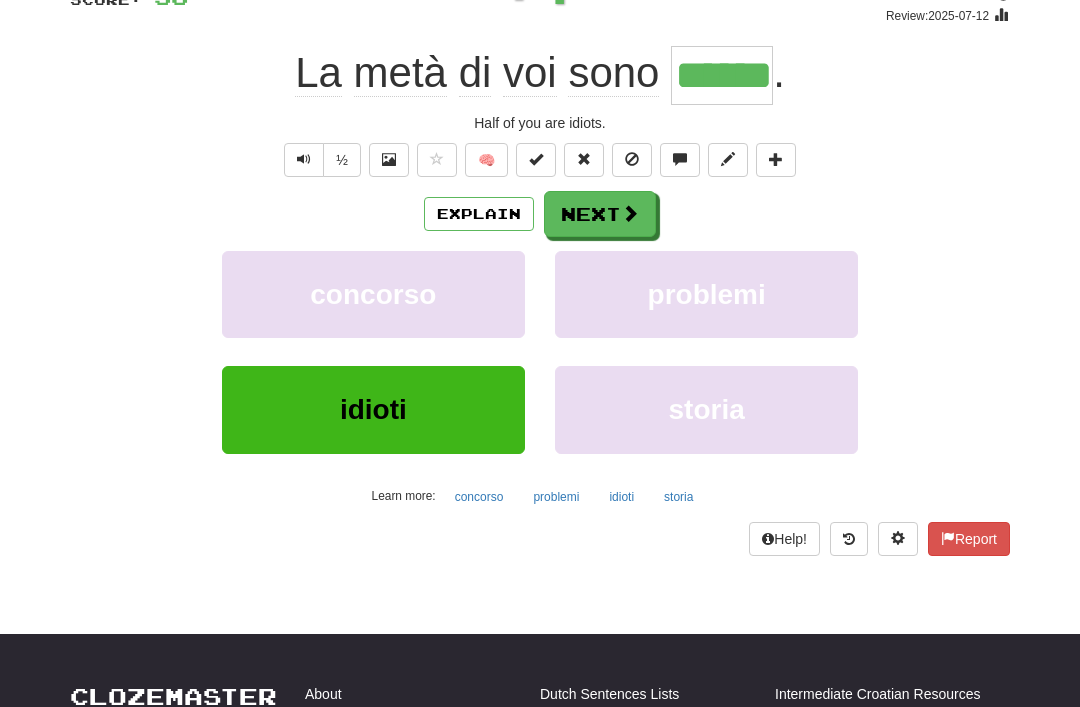 click on "Next" at bounding box center (600, 214) 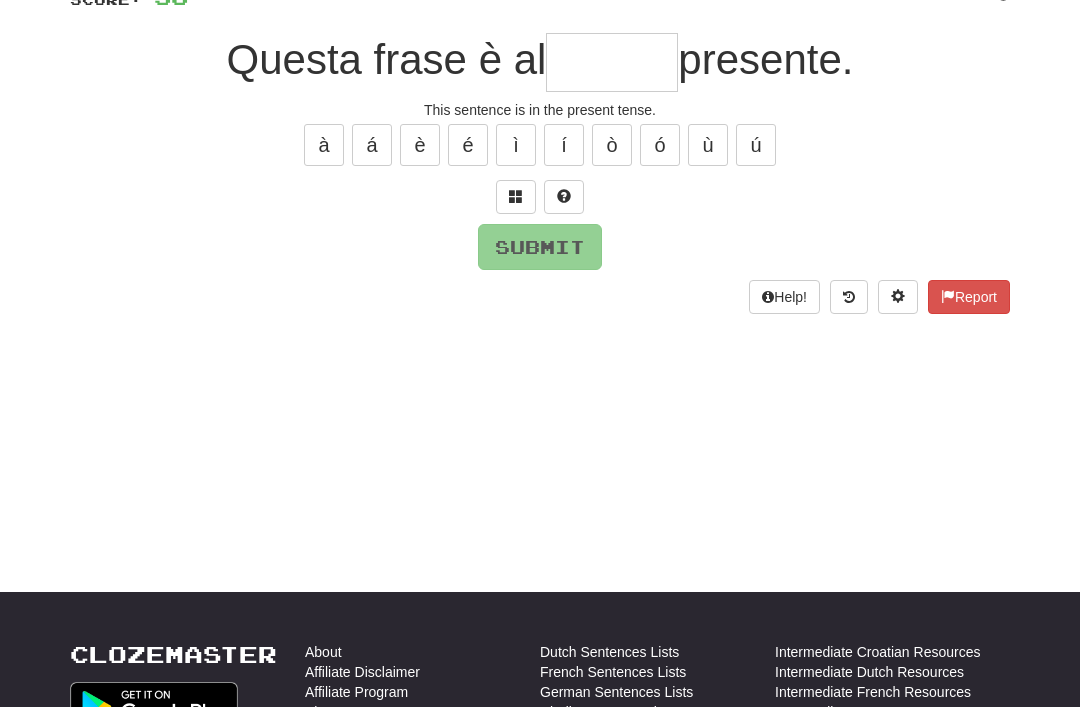 scroll, scrollTop: 164, scrollLeft: 0, axis: vertical 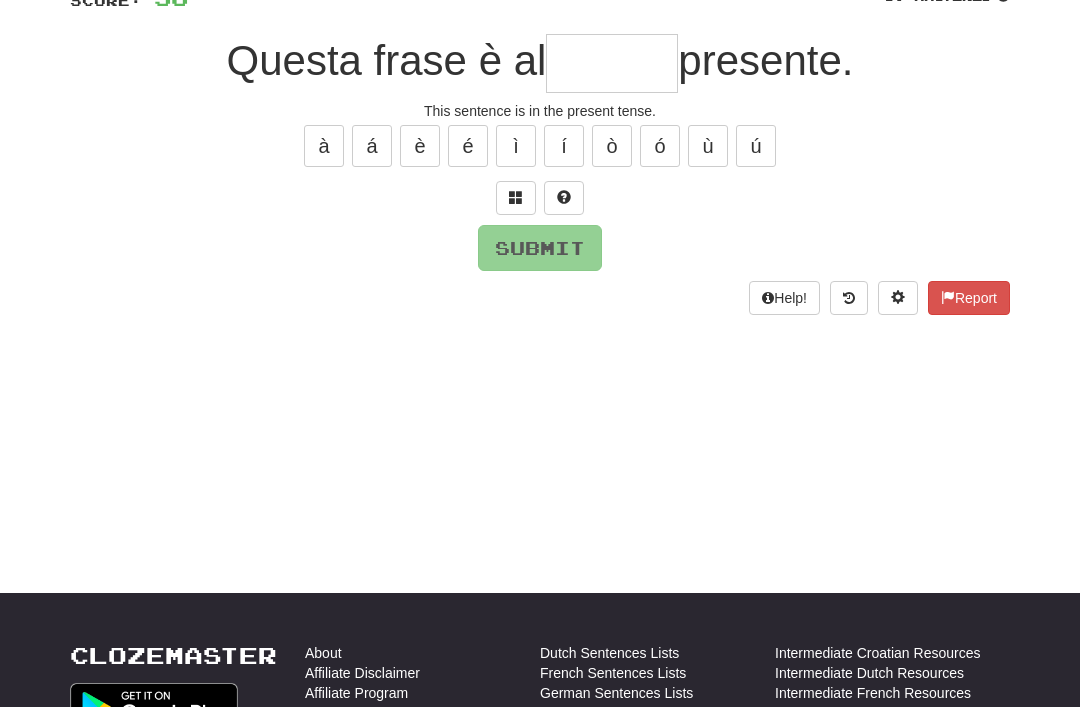 click at bounding box center (516, 197) 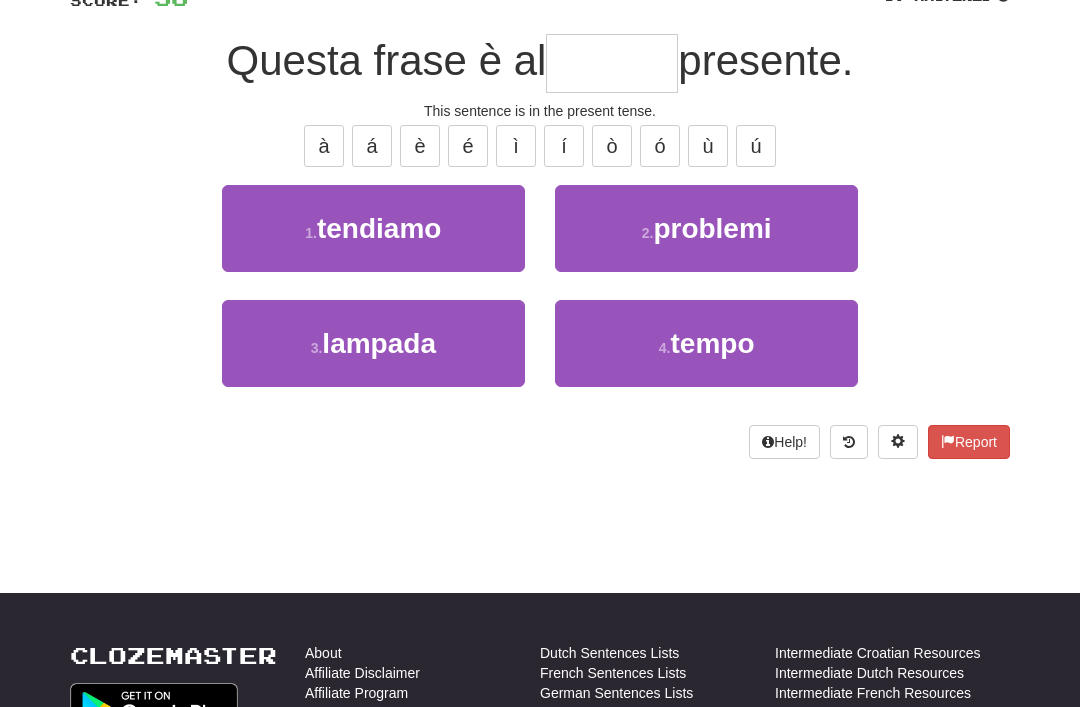 click on "4 .  tempo" at bounding box center [706, 343] 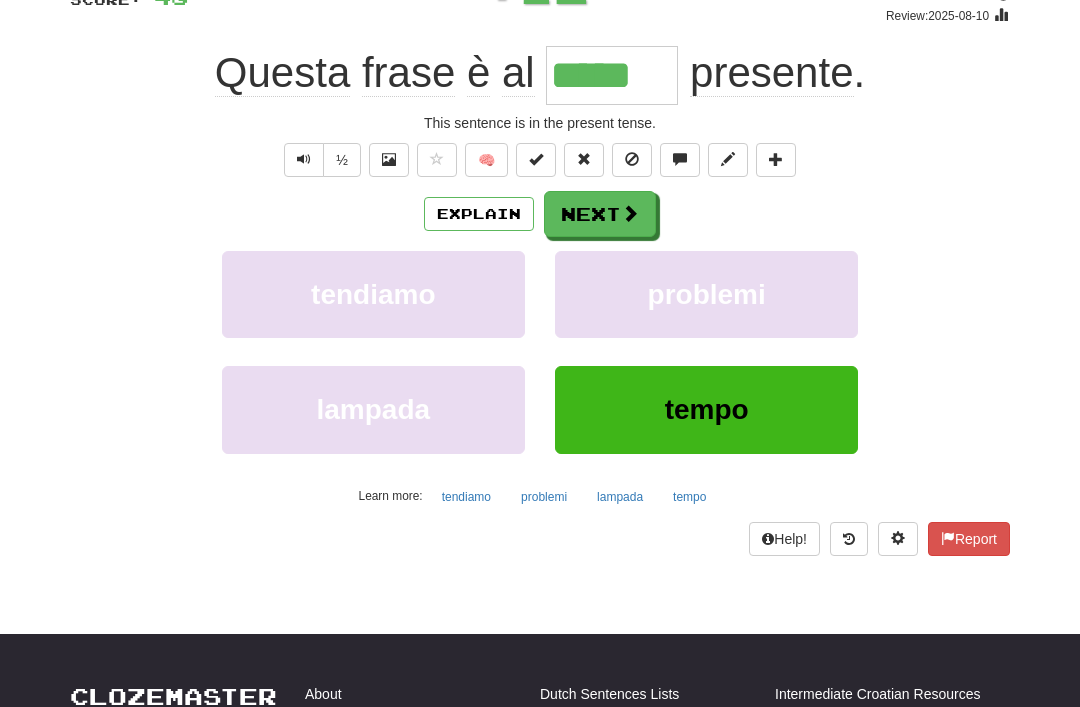 click on "Next" at bounding box center [600, 214] 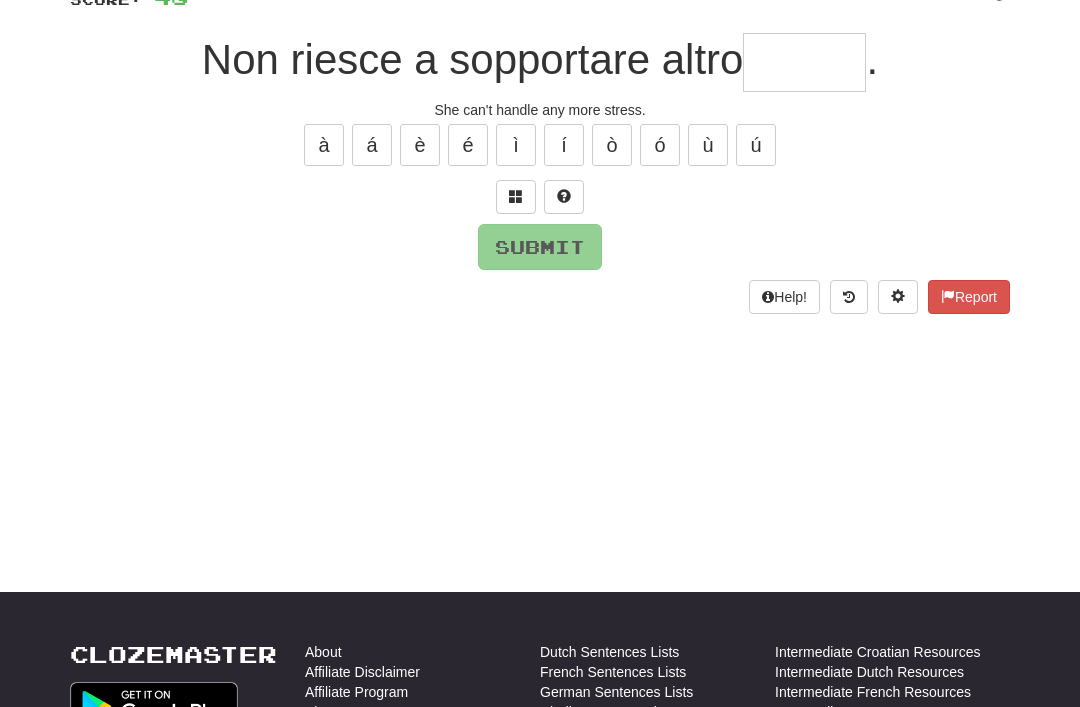 scroll, scrollTop: 164, scrollLeft: 0, axis: vertical 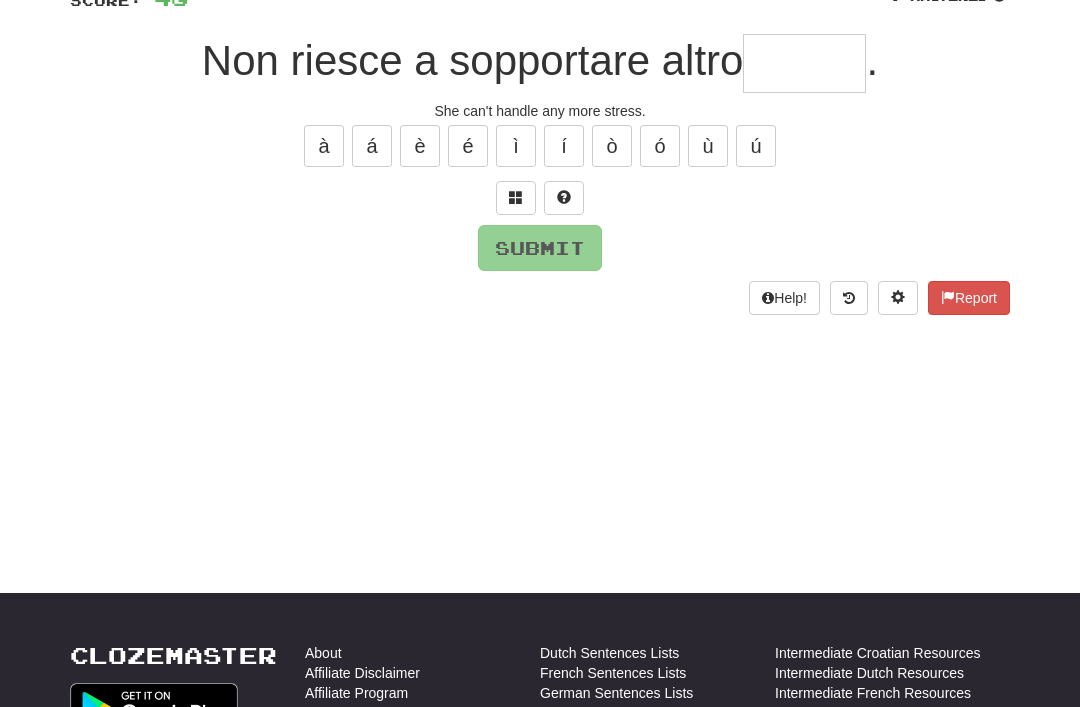 click at bounding box center [516, 197] 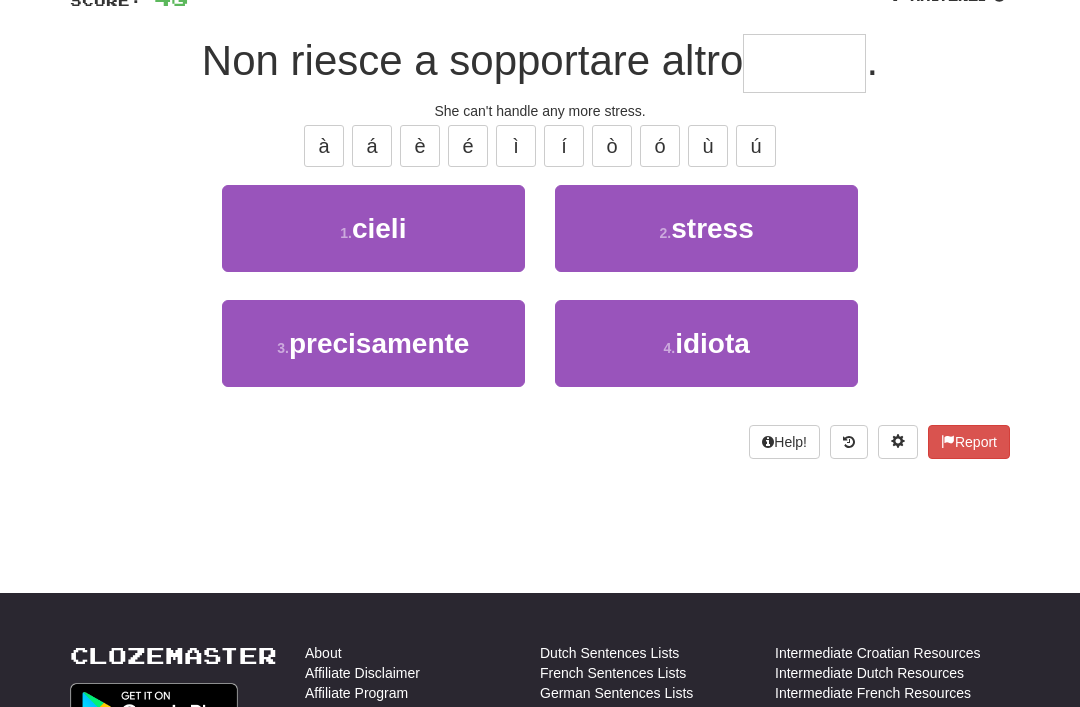 click on "2 .  stress" at bounding box center (706, 228) 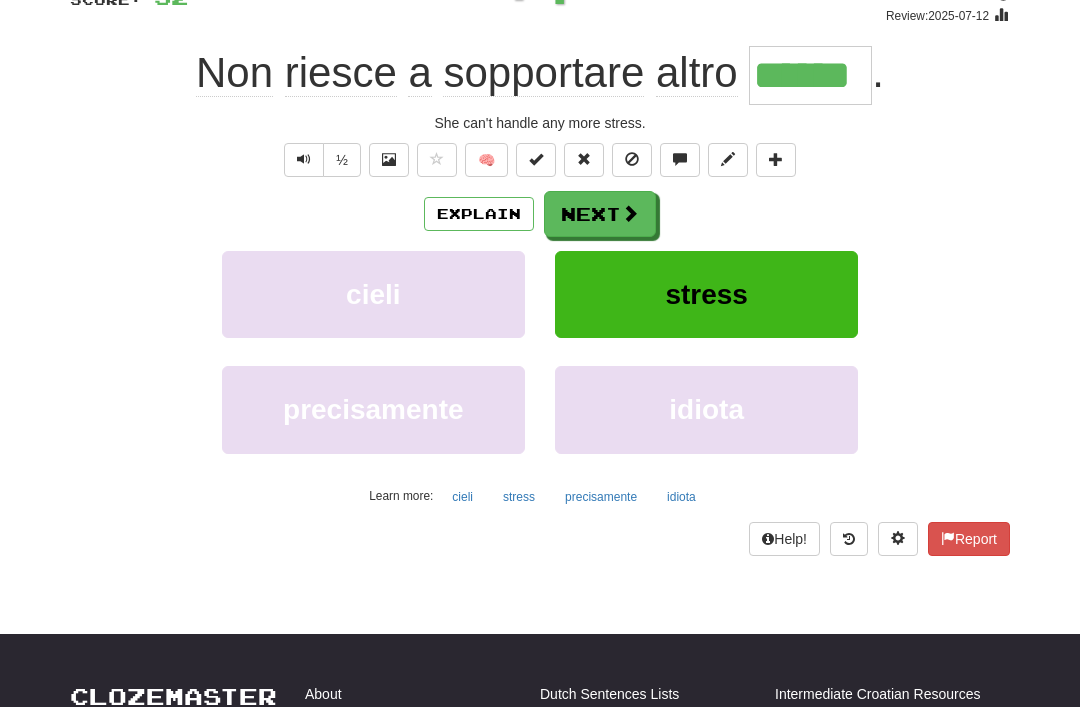 click on "Next" at bounding box center [600, 214] 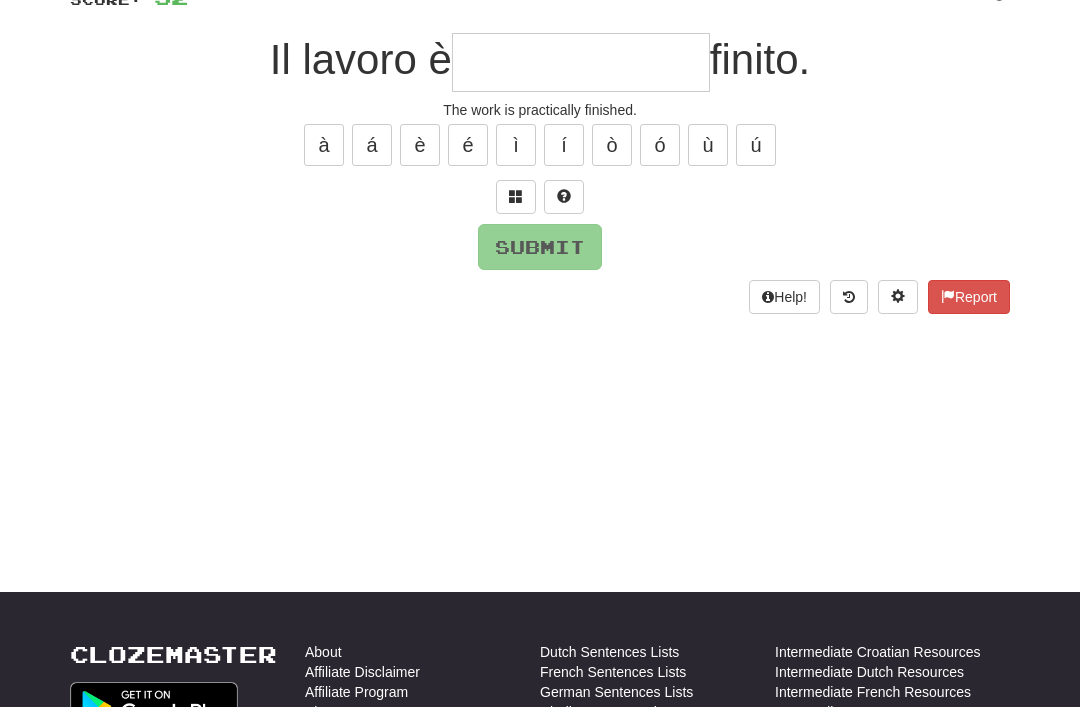 scroll, scrollTop: 164, scrollLeft: 0, axis: vertical 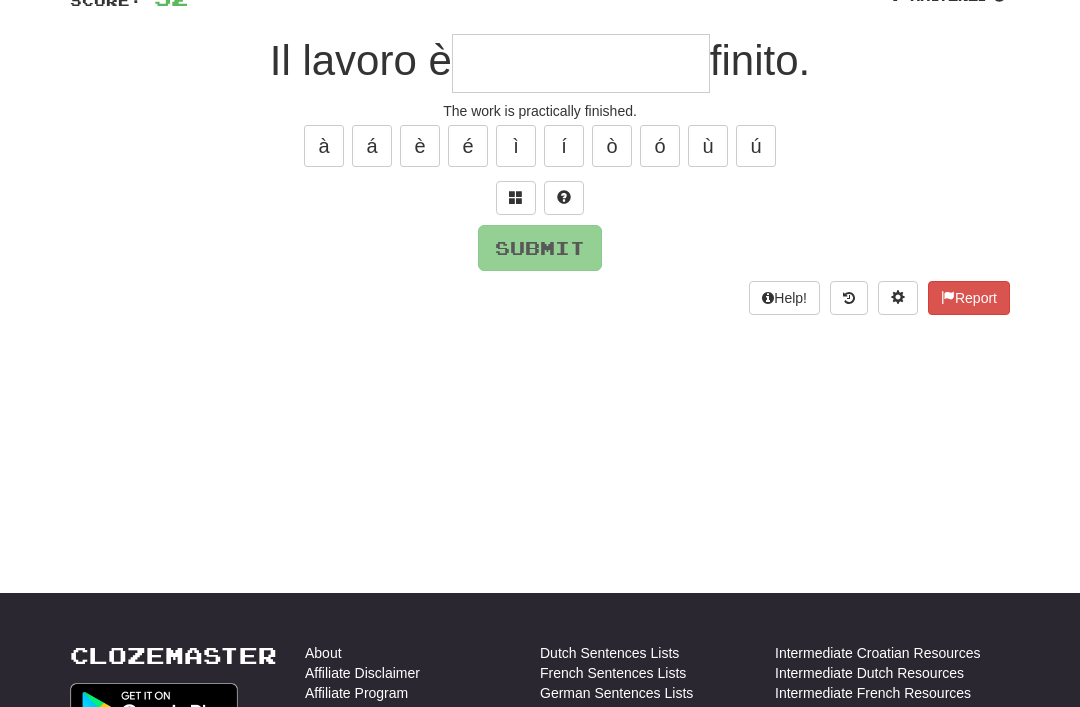 click at bounding box center [516, 197] 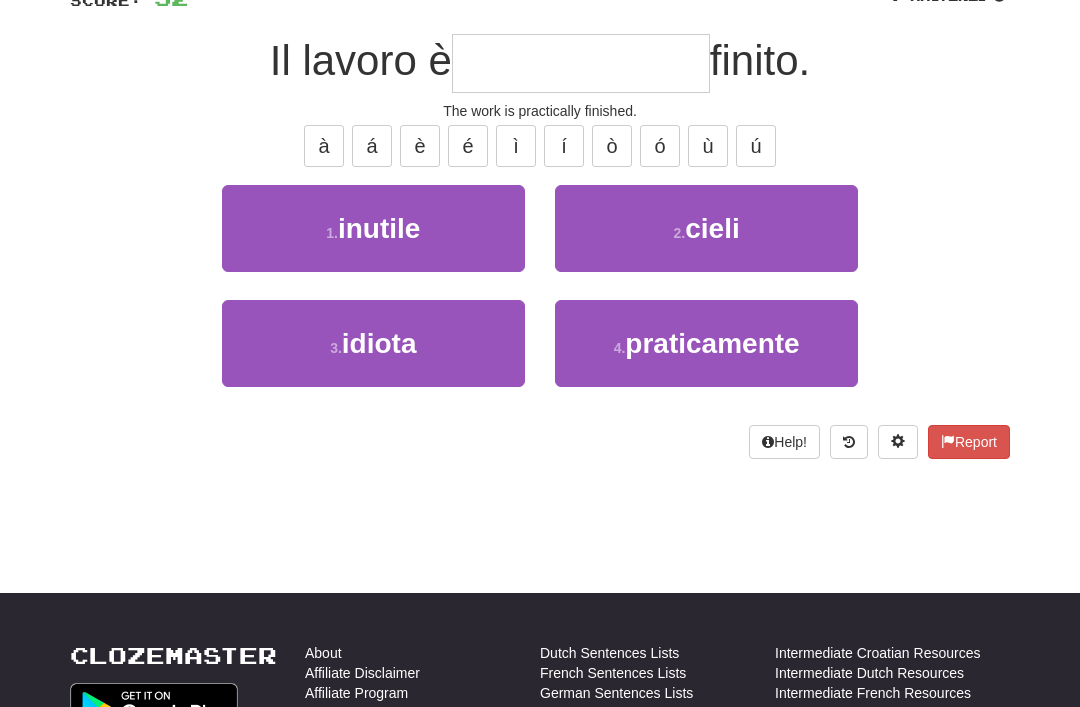 click on "praticamente" at bounding box center [712, 343] 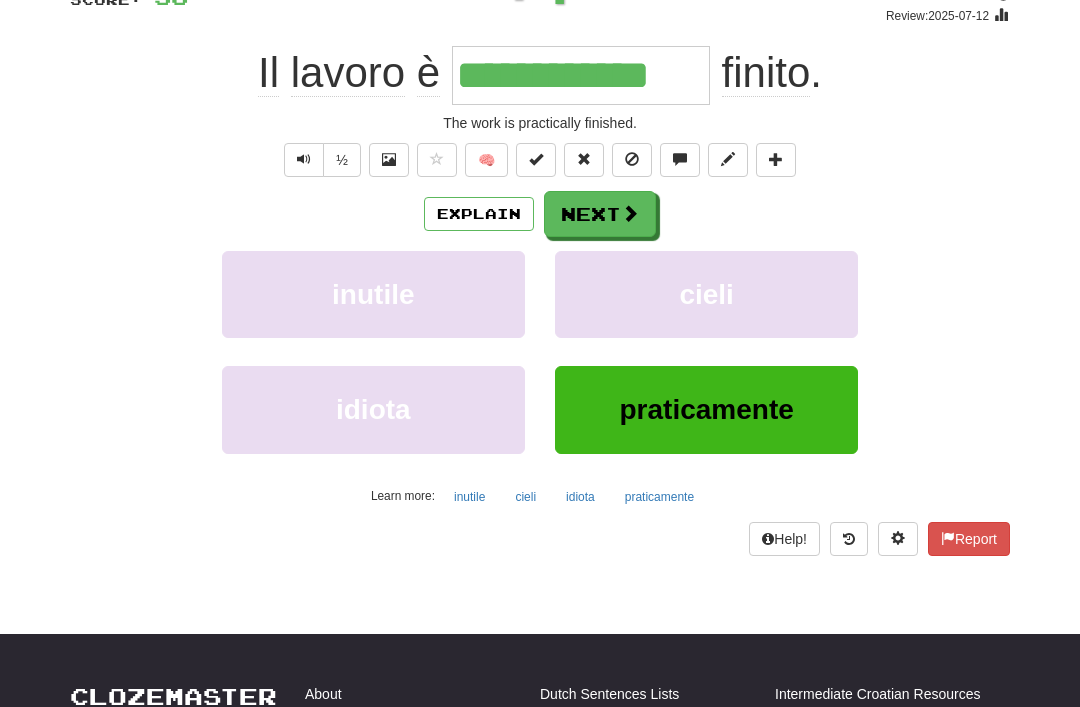 click on "Next" at bounding box center [600, 214] 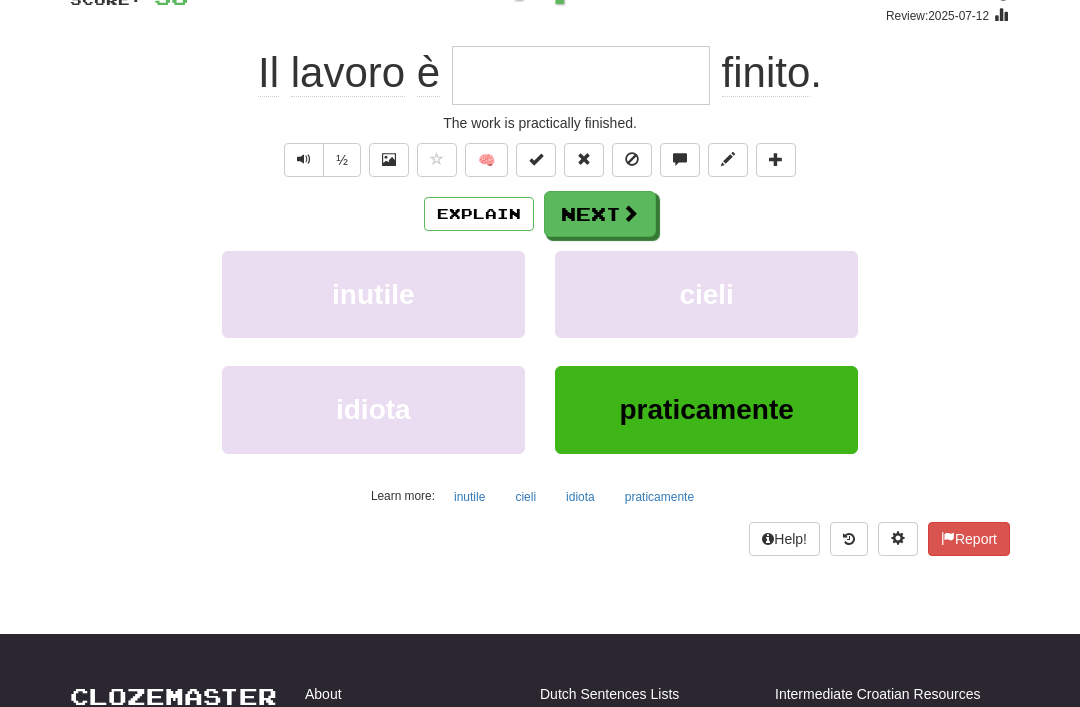 scroll, scrollTop: 164, scrollLeft: 0, axis: vertical 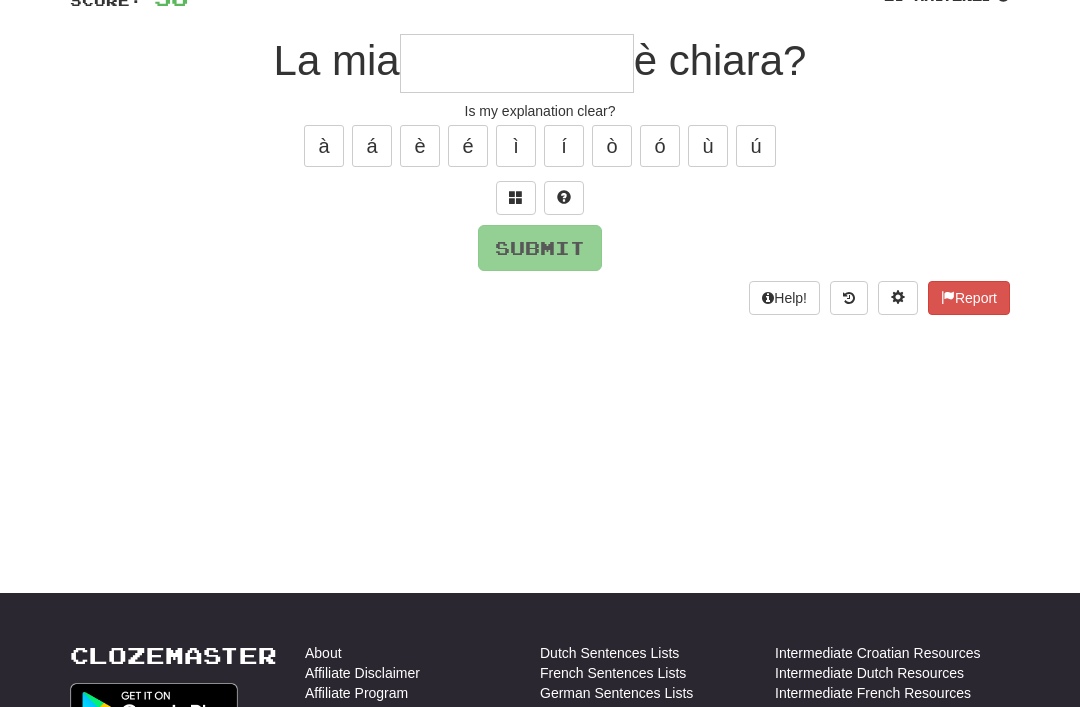 click at bounding box center (516, 198) 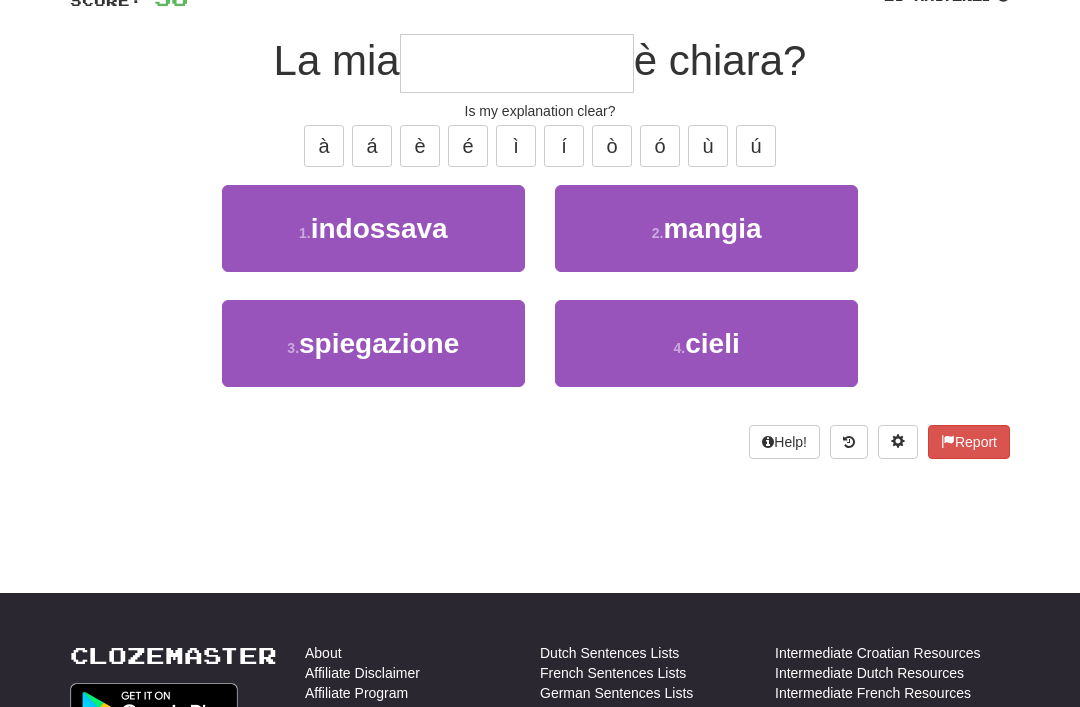click on "spiegazione" at bounding box center (379, 343) 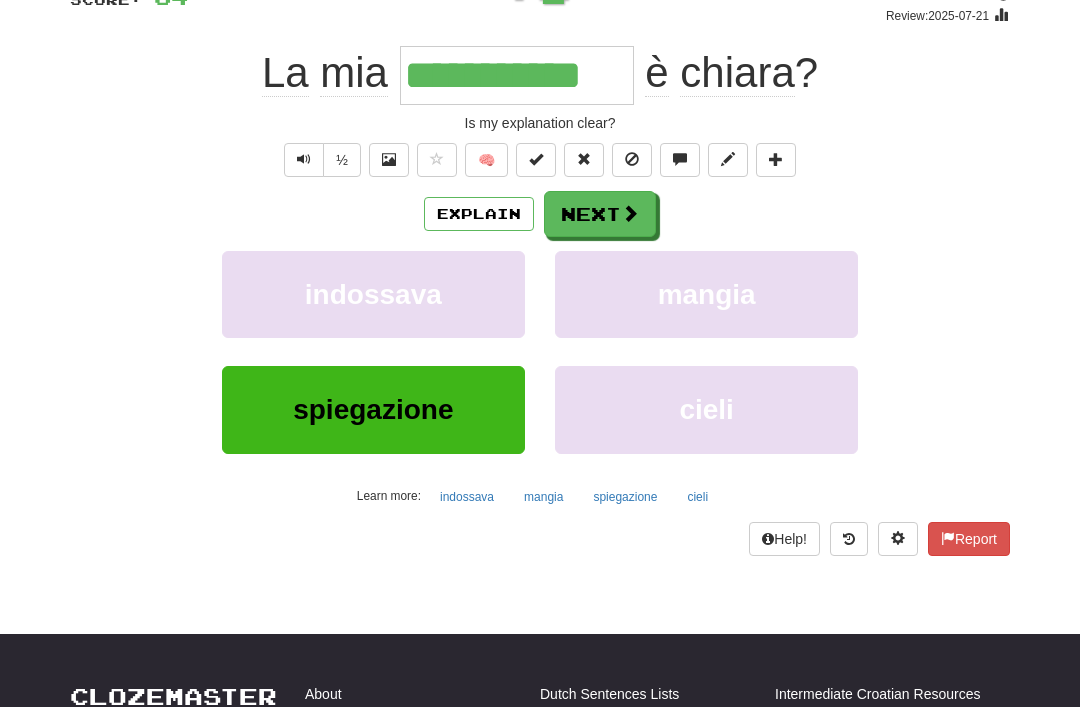 click on "Next" at bounding box center [600, 214] 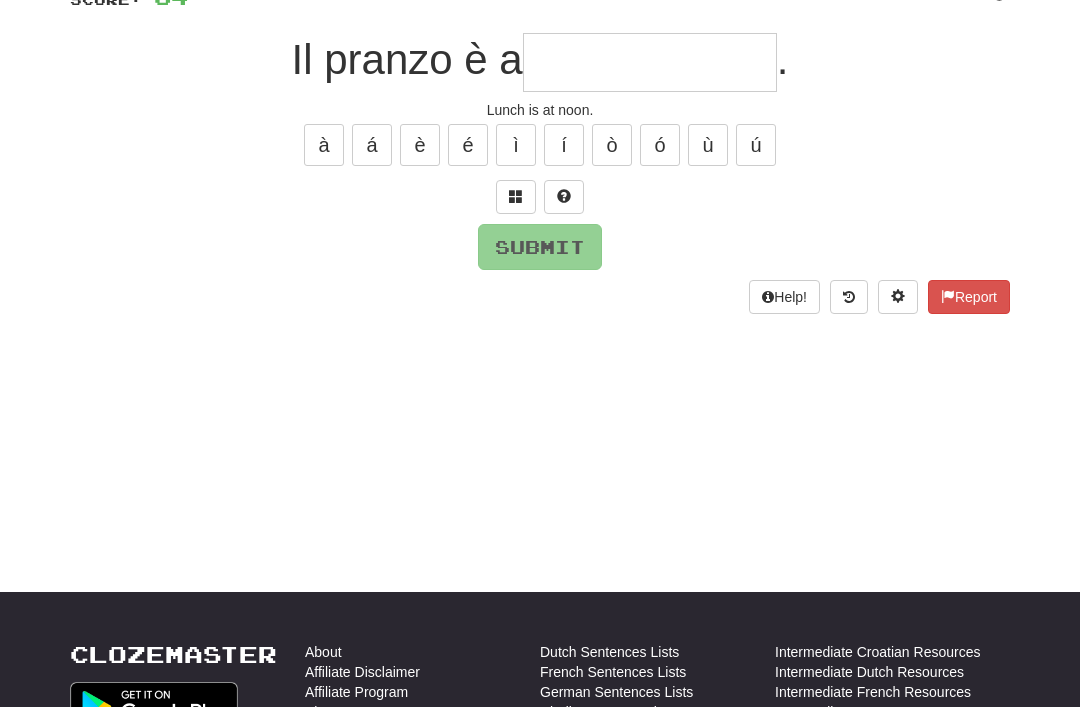 scroll, scrollTop: 164, scrollLeft: 0, axis: vertical 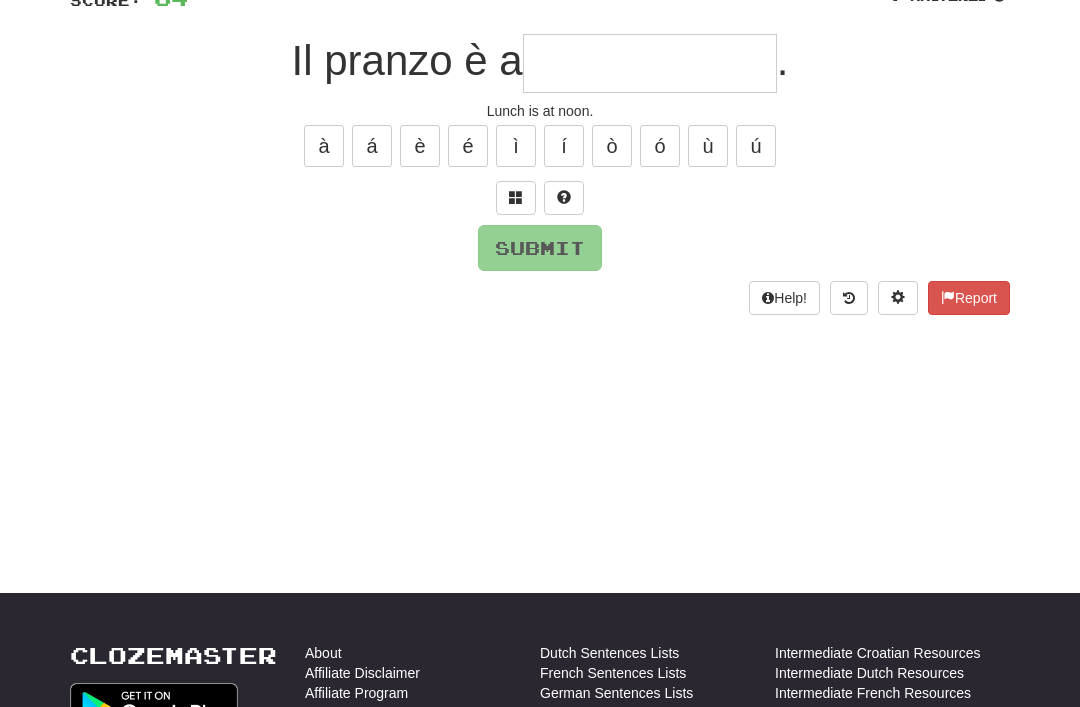 click at bounding box center (516, 197) 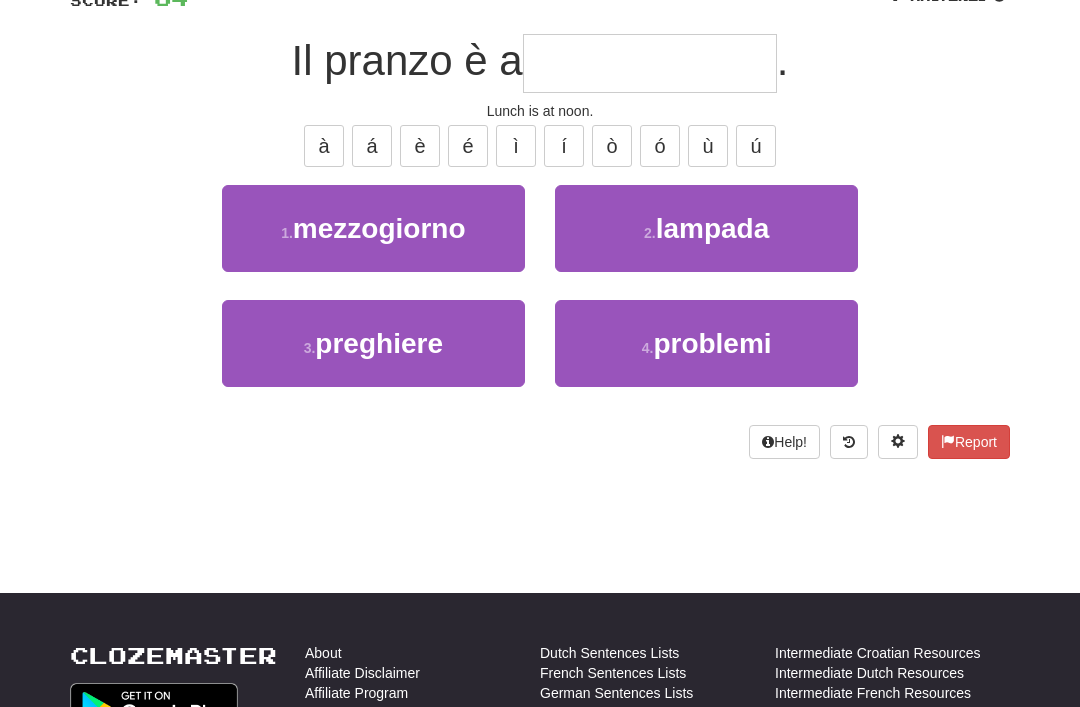 click on "mezzogiorno" at bounding box center [379, 228] 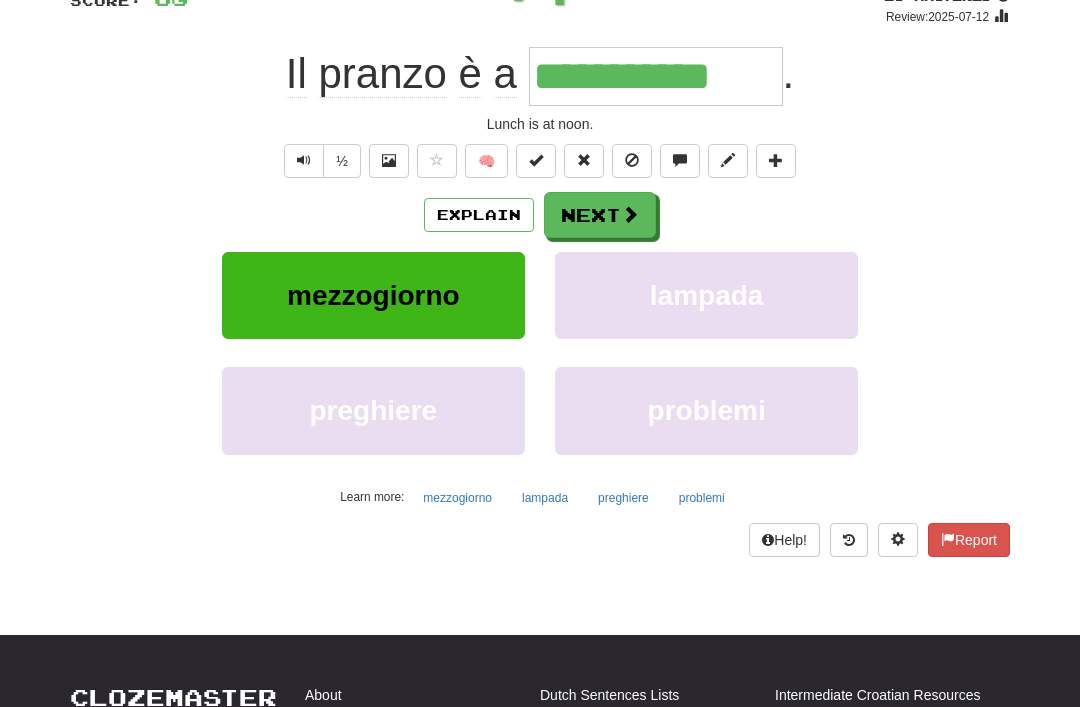 scroll, scrollTop: 165, scrollLeft: 0, axis: vertical 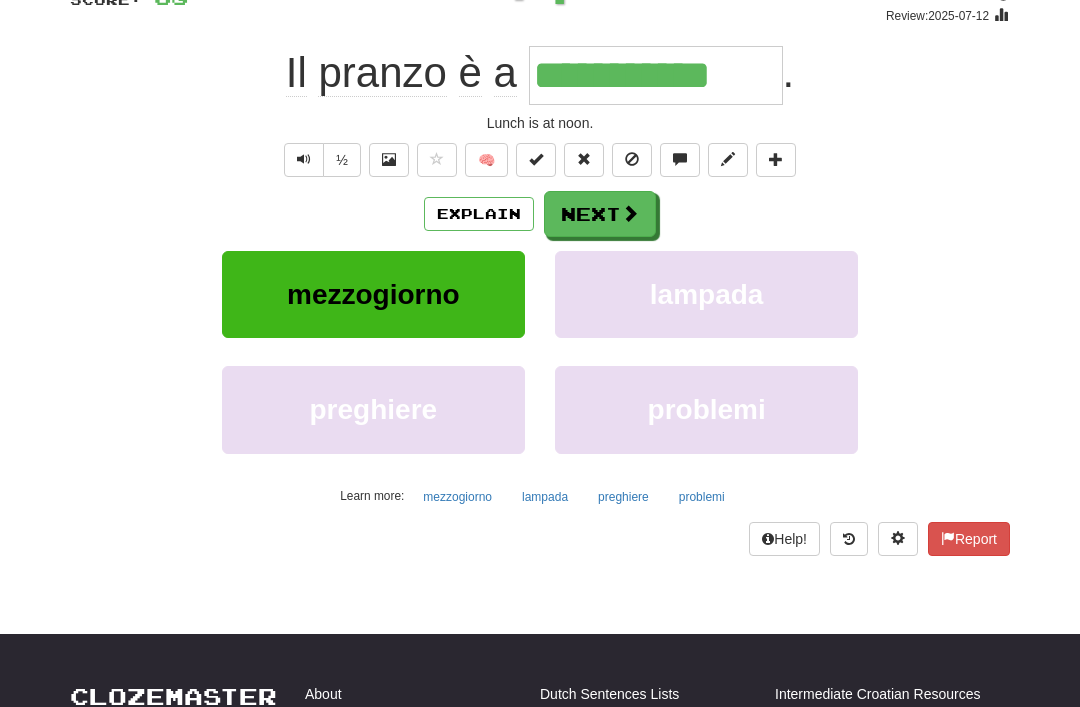 click on "Next" at bounding box center (600, 214) 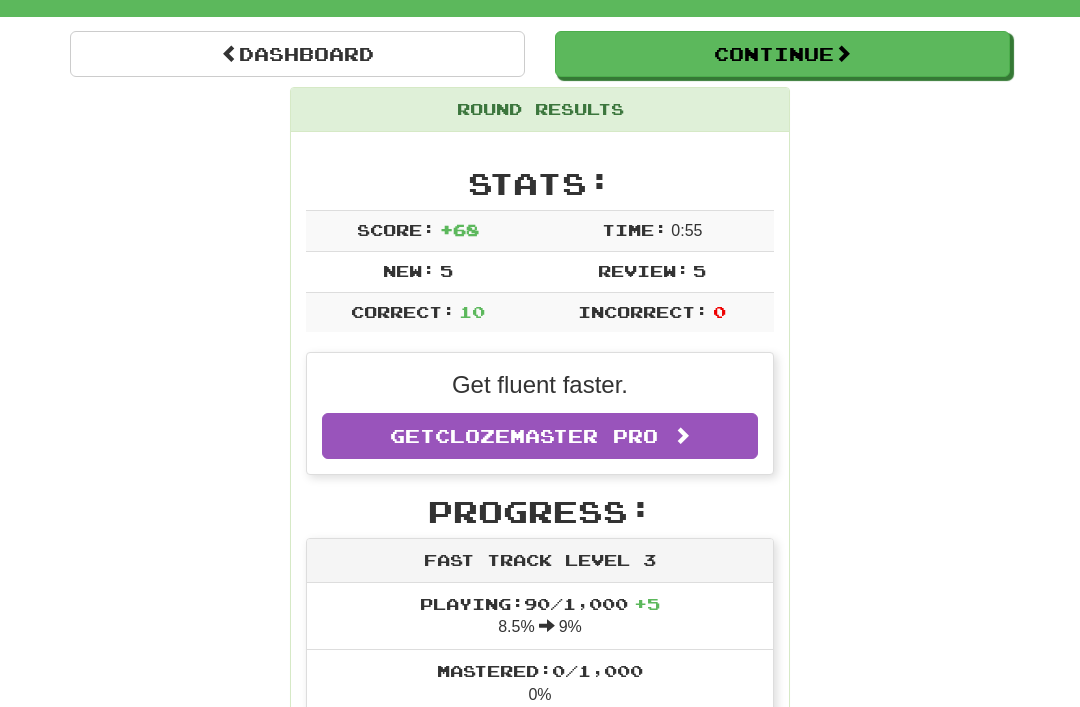 click on "Dashboard" at bounding box center [297, 54] 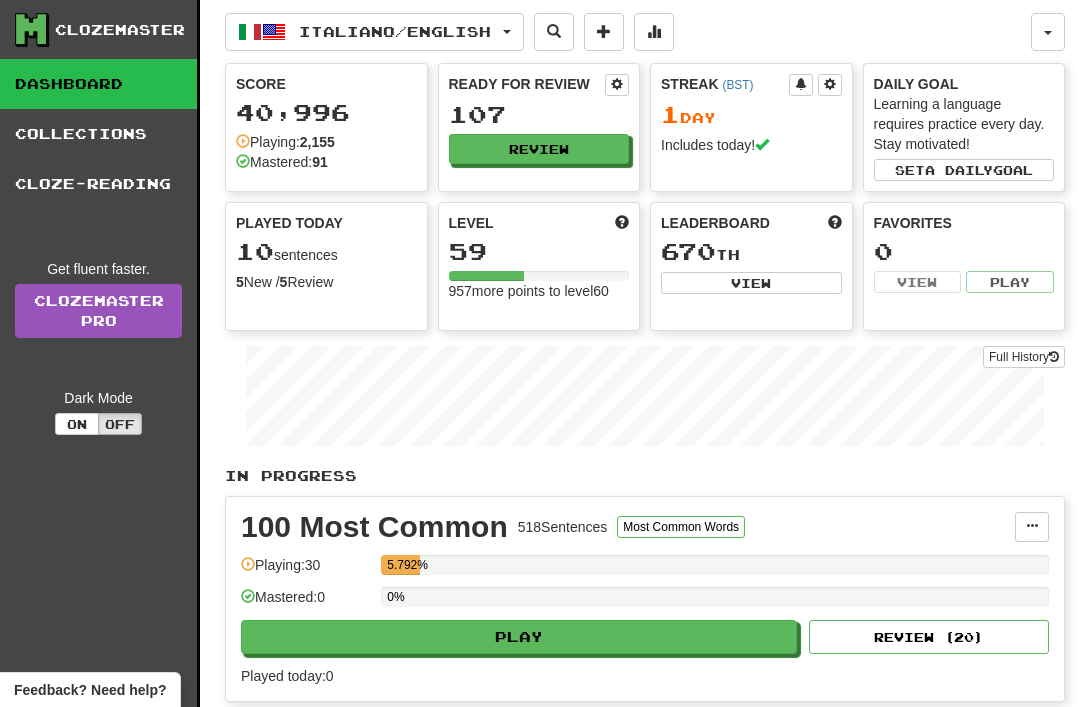 scroll, scrollTop: 0, scrollLeft: 0, axis: both 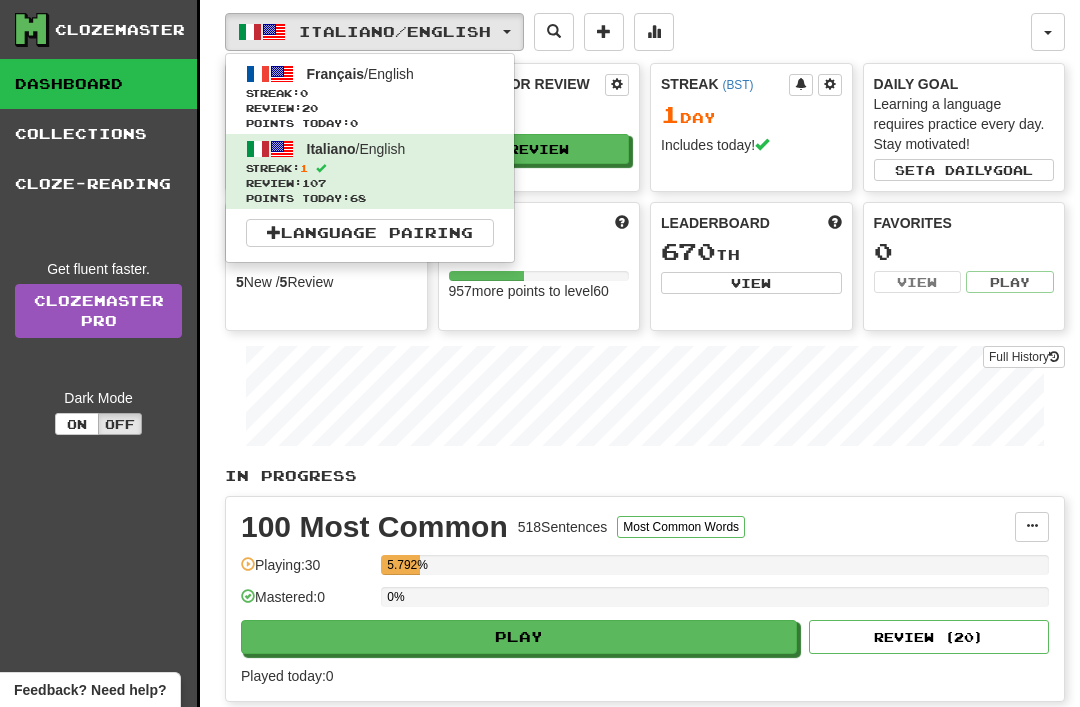 click on "Français  /  English Streak:  0   Review:  20 Points today:  0" at bounding box center [370, 96] 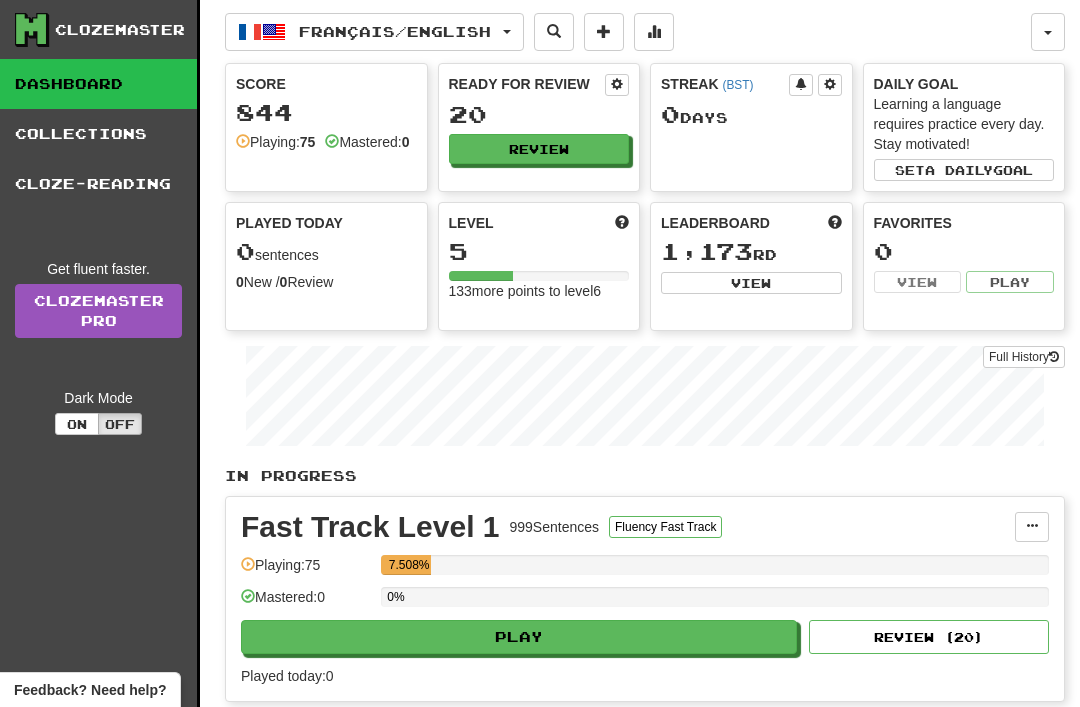 scroll, scrollTop: 0, scrollLeft: 0, axis: both 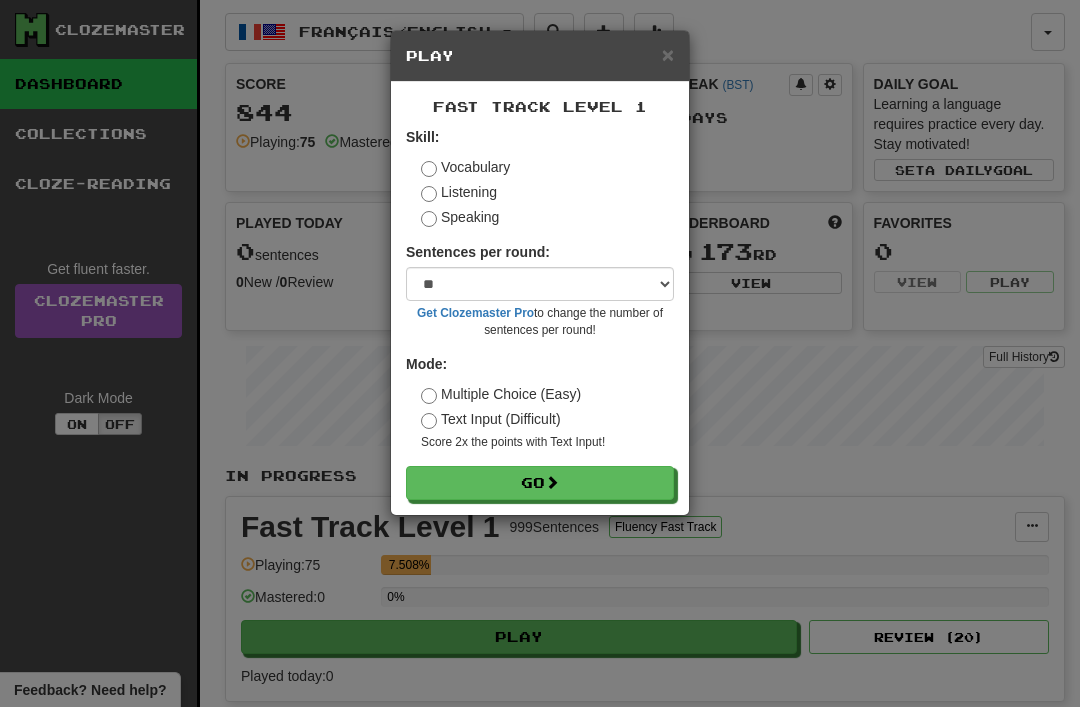 click on "Go" at bounding box center (540, 483) 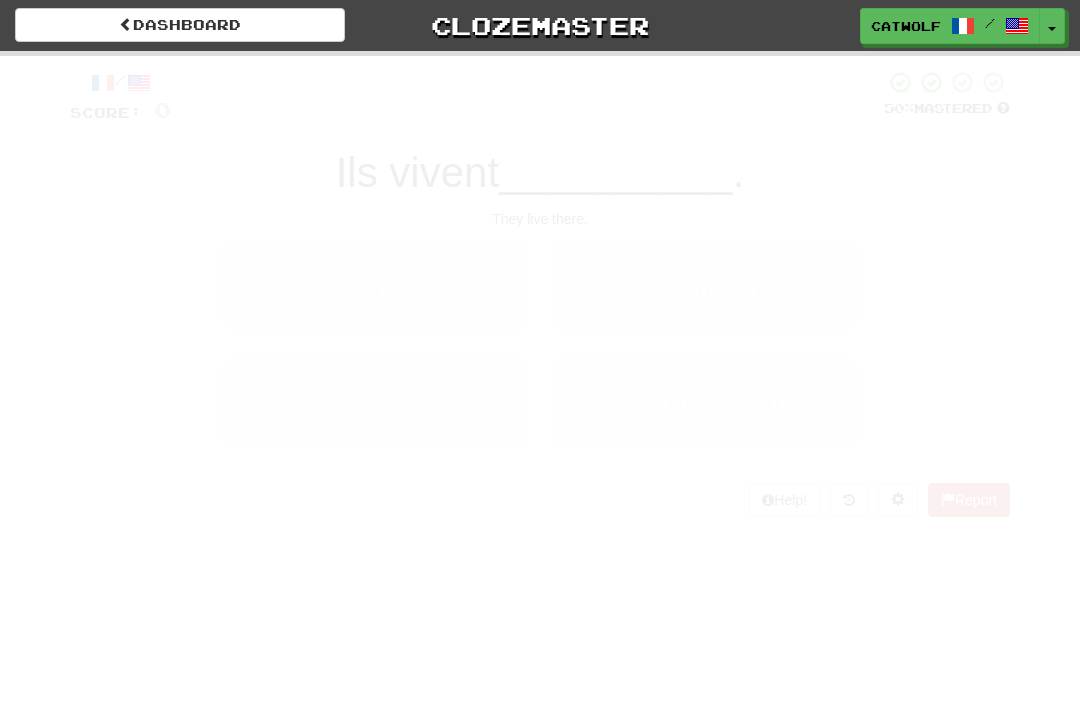 scroll, scrollTop: 0, scrollLeft: 0, axis: both 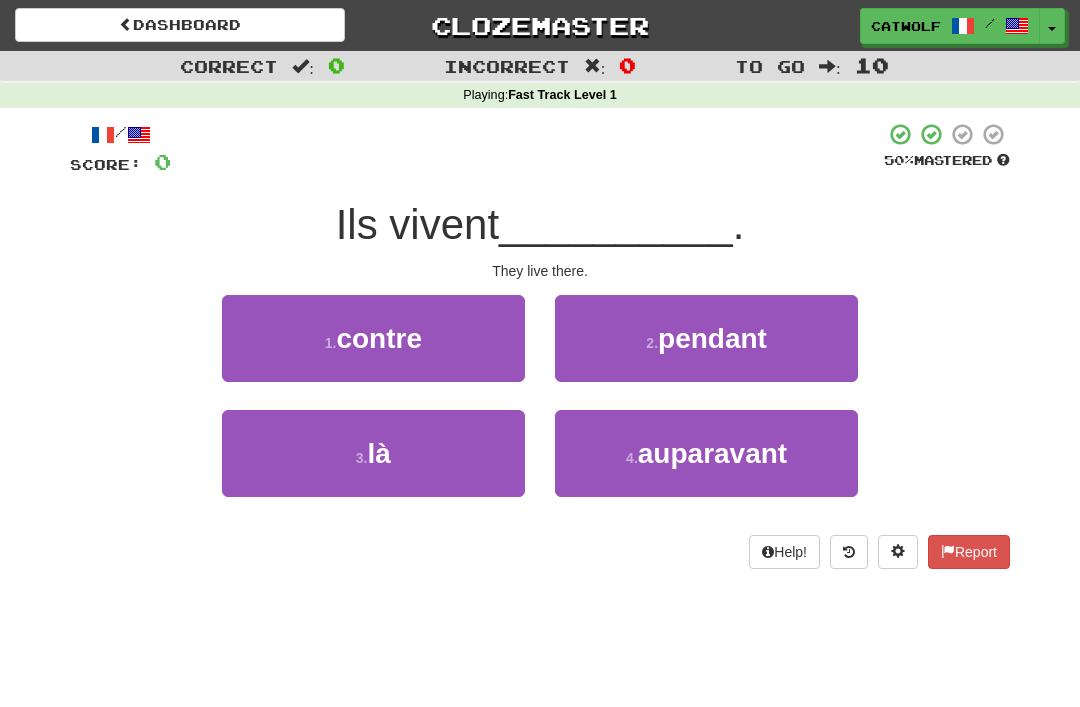 click on "3 .  là" at bounding box center [373, 453] 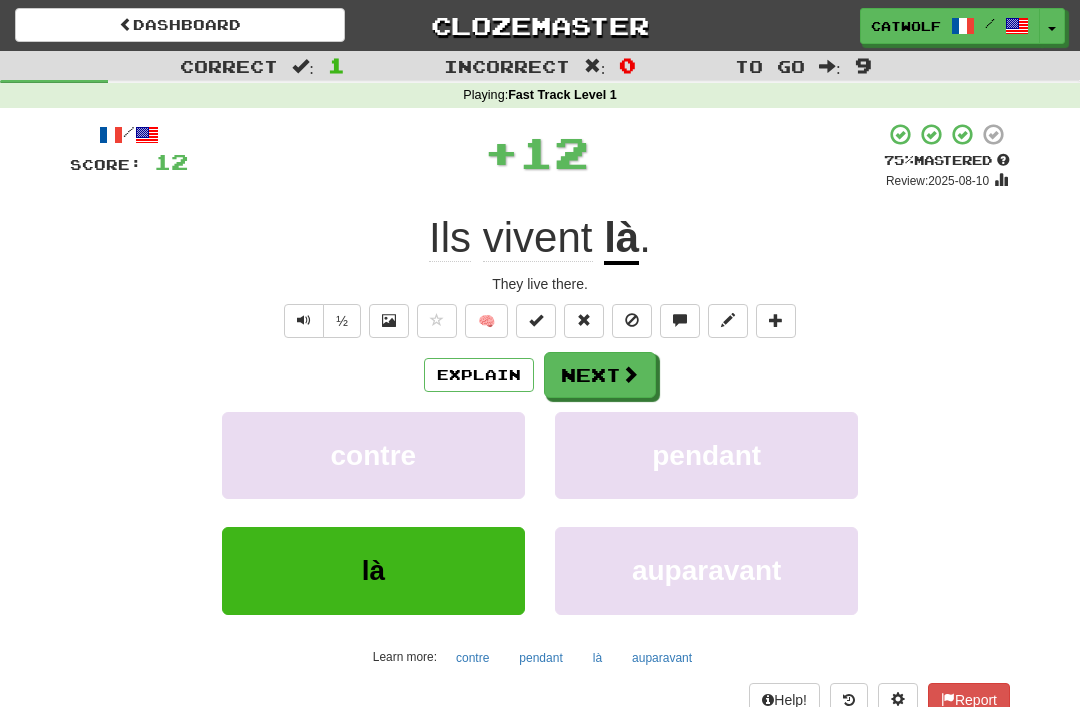 click on "Next" at bounding box center (600, 375) 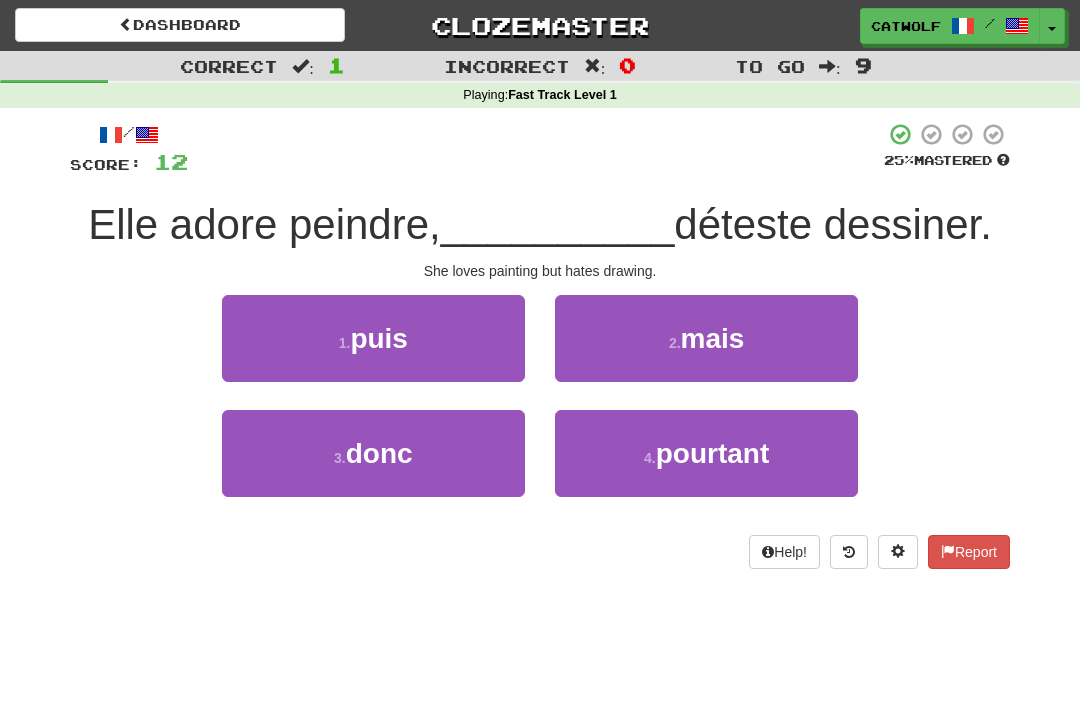 click on "2 .  mais" at bounding box center [706, 338] 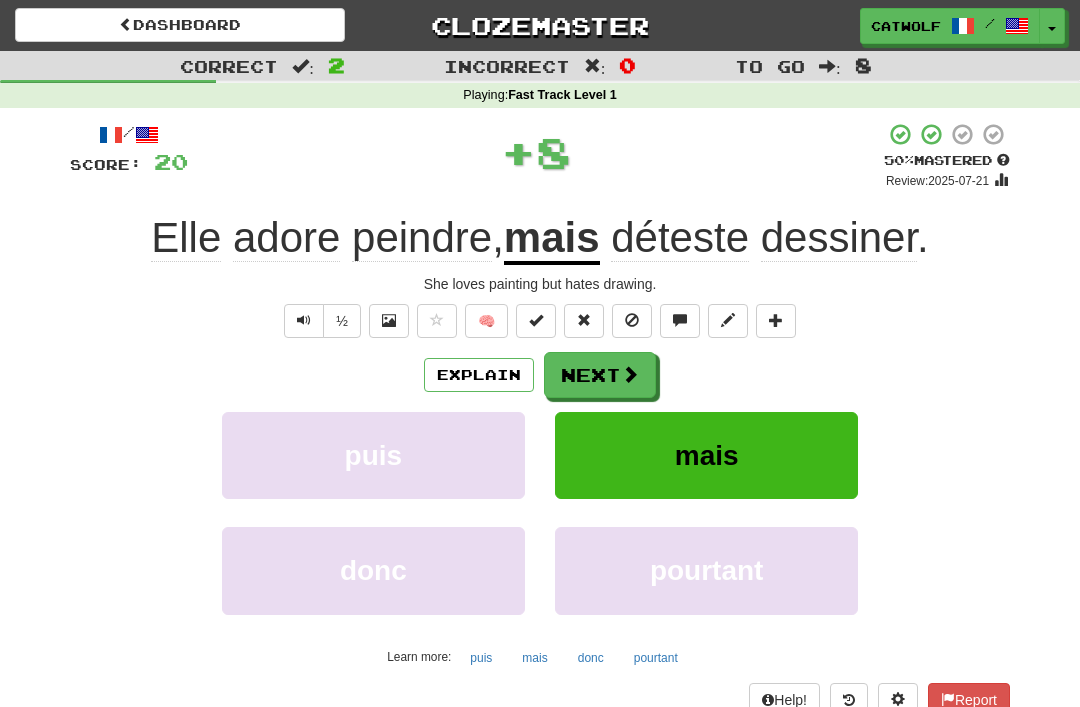 click on "Next" at bounding box center (600, 375) 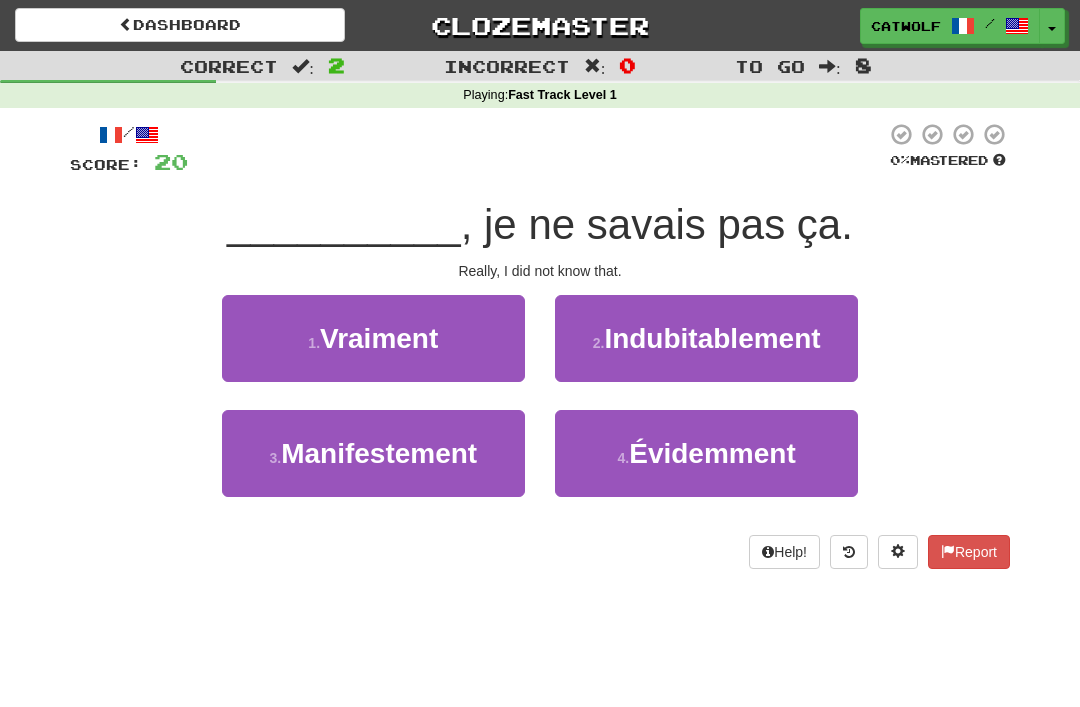 click on "Vraiment" at bounding box center [379, 338] 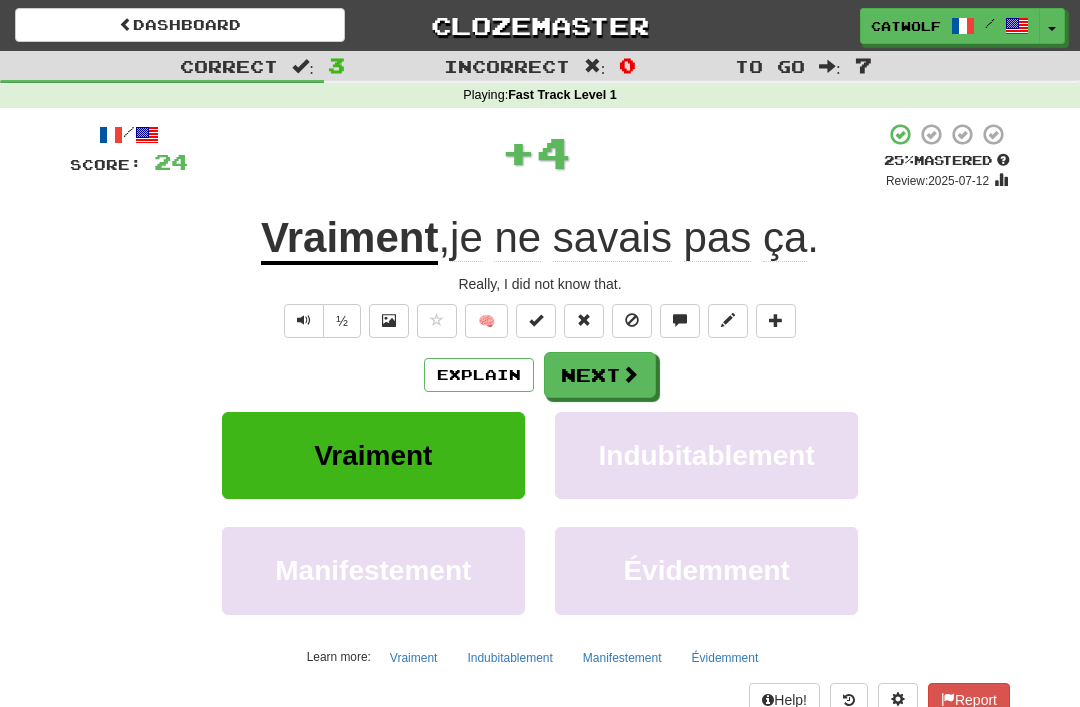 click on "Next" at bounding box center (600, 375) 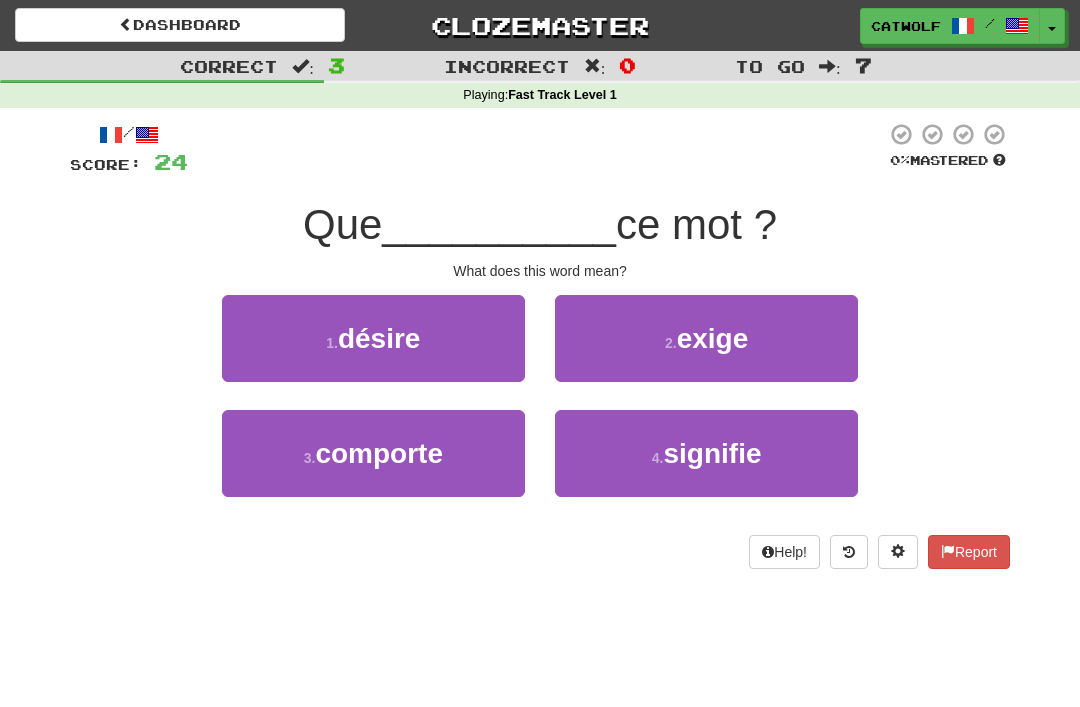 click on "4 .  signifie" at bounding box center (706, 453) 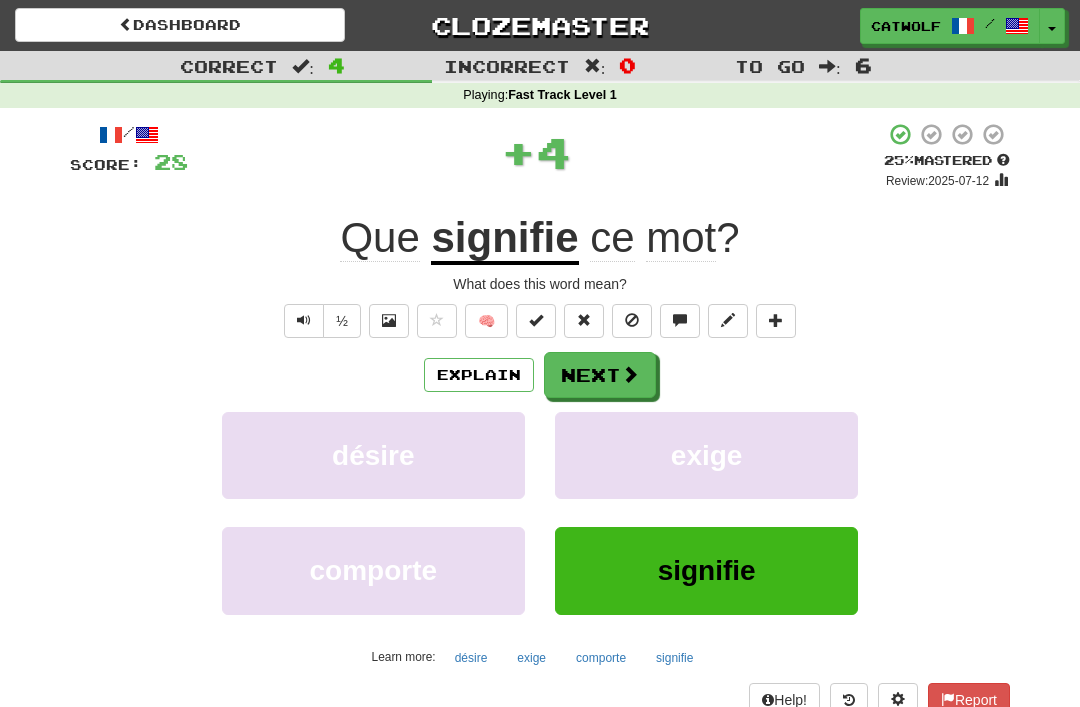click on "Next" at bounding box center [600, 375] 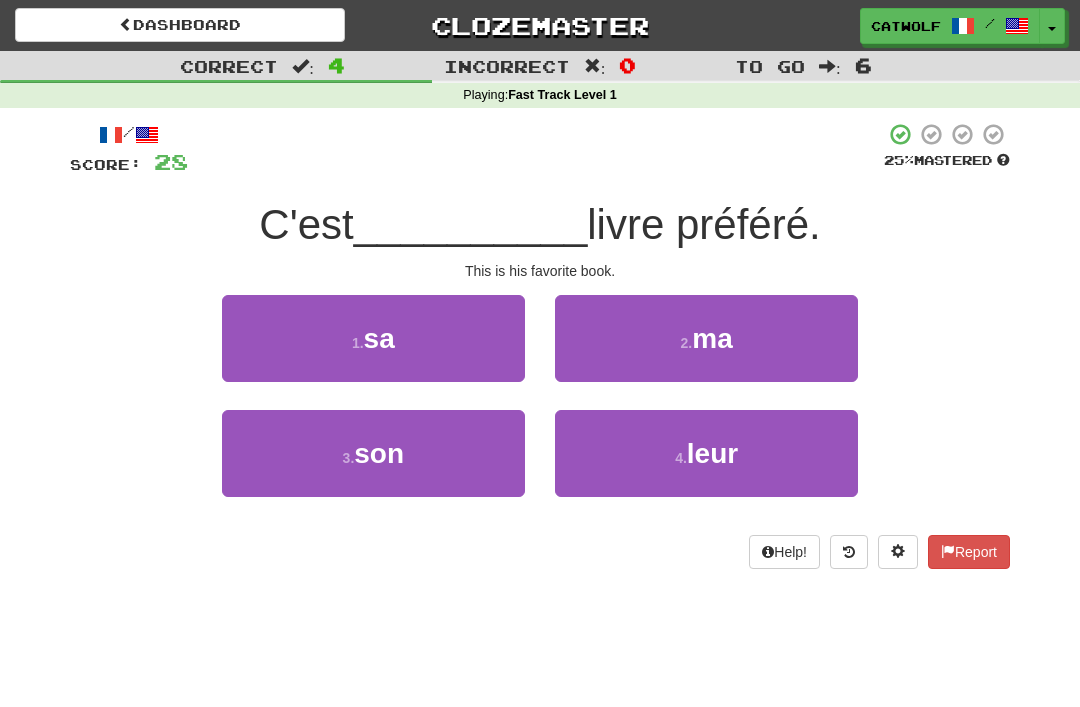 click on "sa" at bounding box center (379, 338) 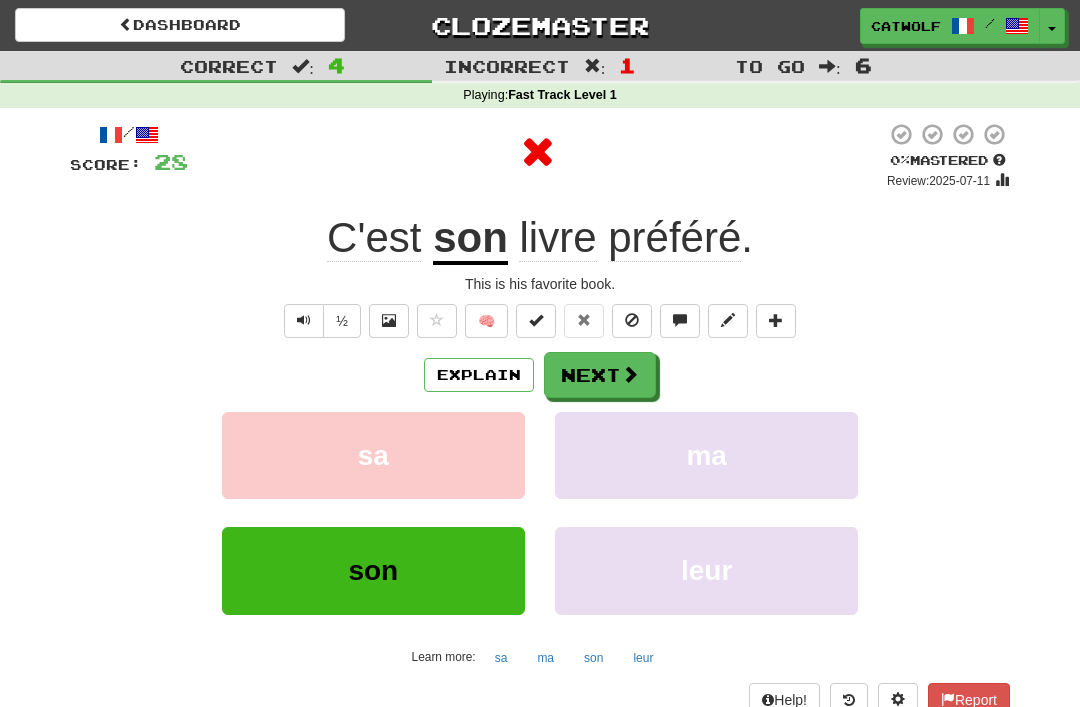 click on "Next" at bounding box center [600, 375] 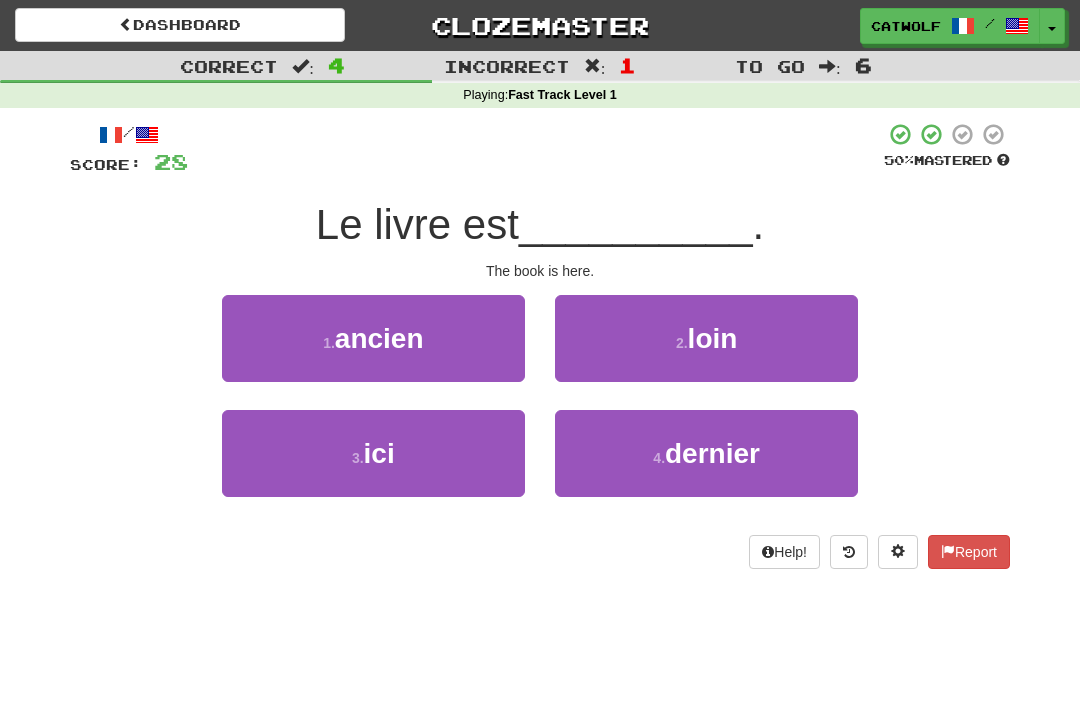 click on "3 .  ici" at bounding box center [373, 453] 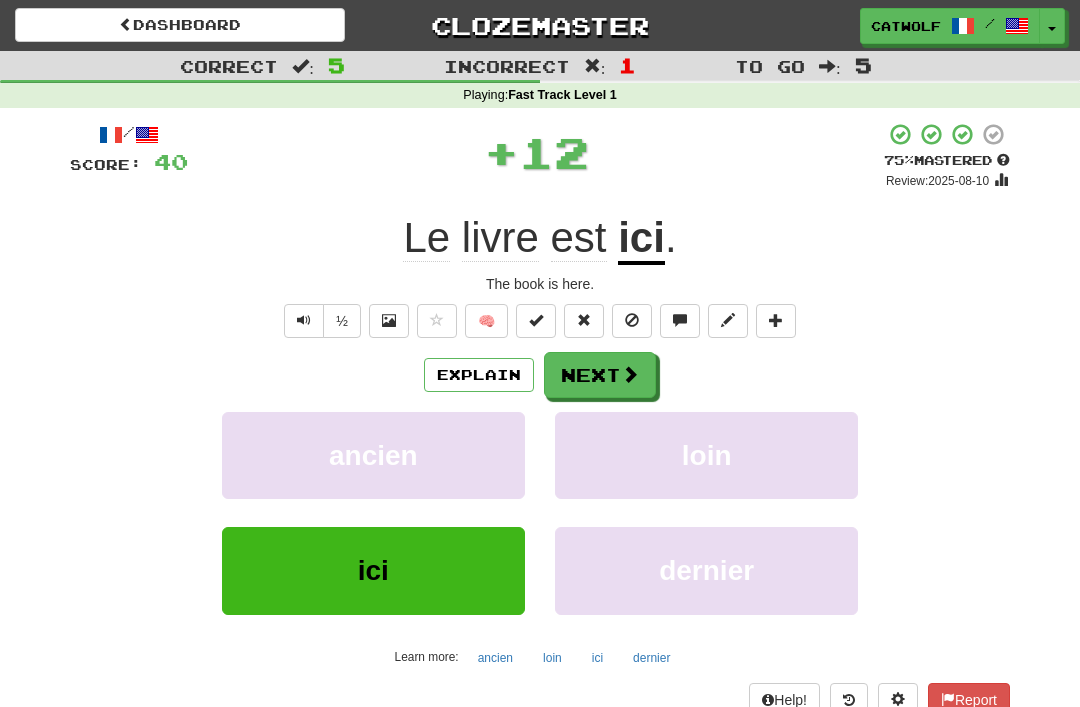 click on "Next" at bounding box center [600, 375] 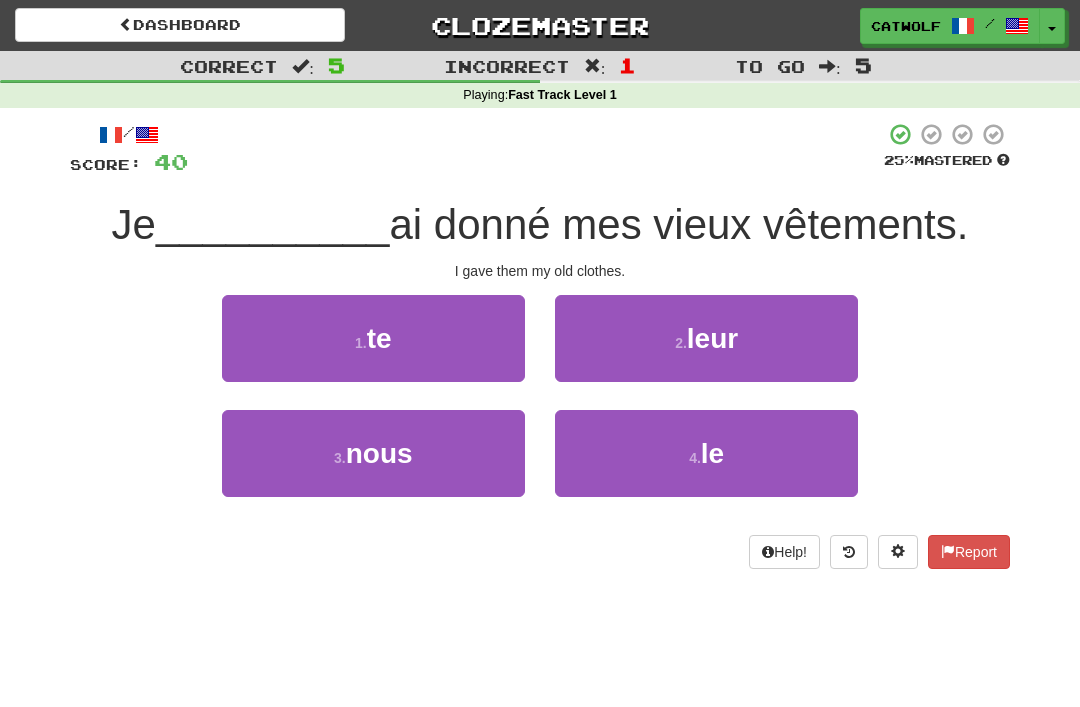 click on "2 .  leur" at bounding box center (706, 338) 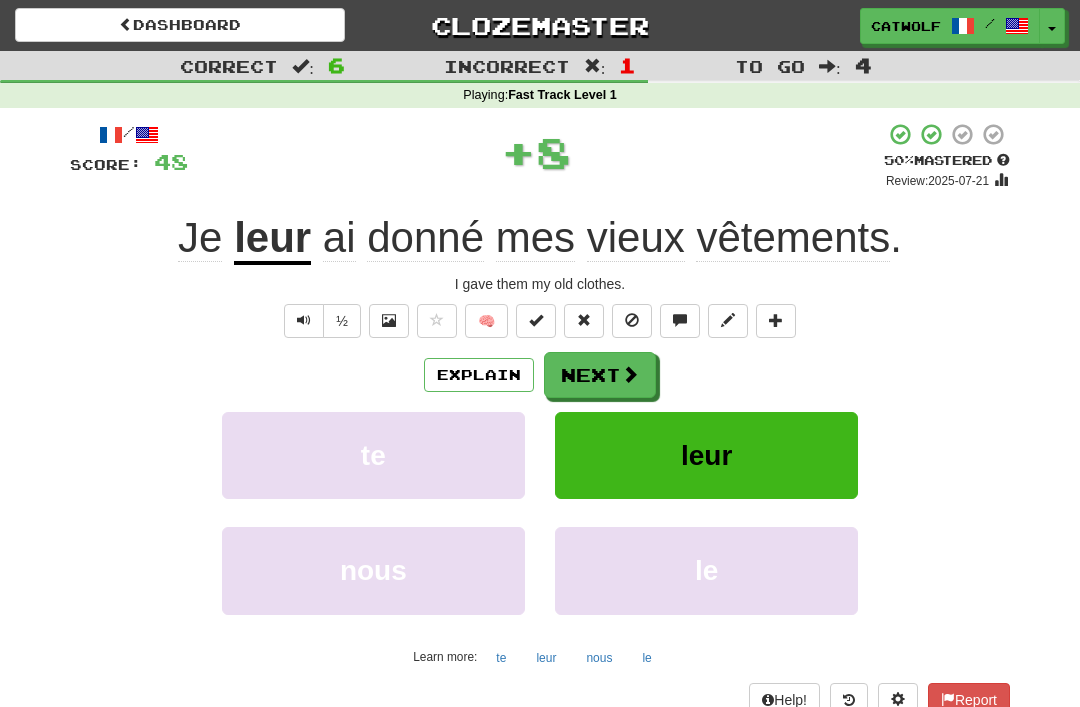 click on "Next" at bounding box center [600, 375] 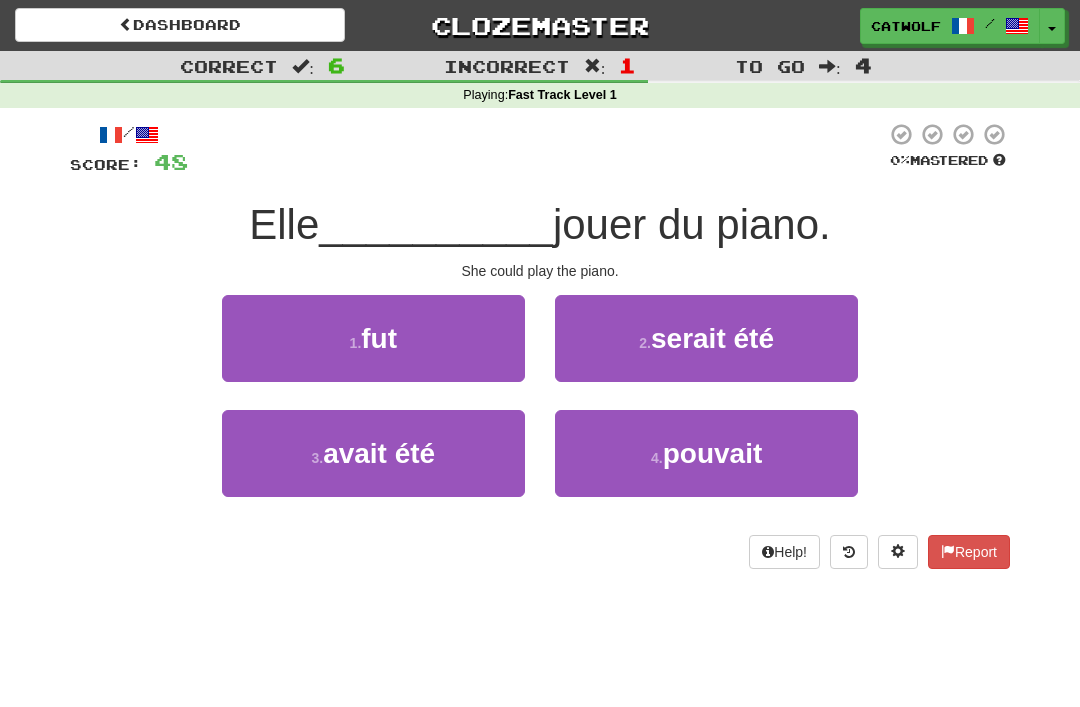 click on "4 .  pouvait" at bounding box center (706, 453) 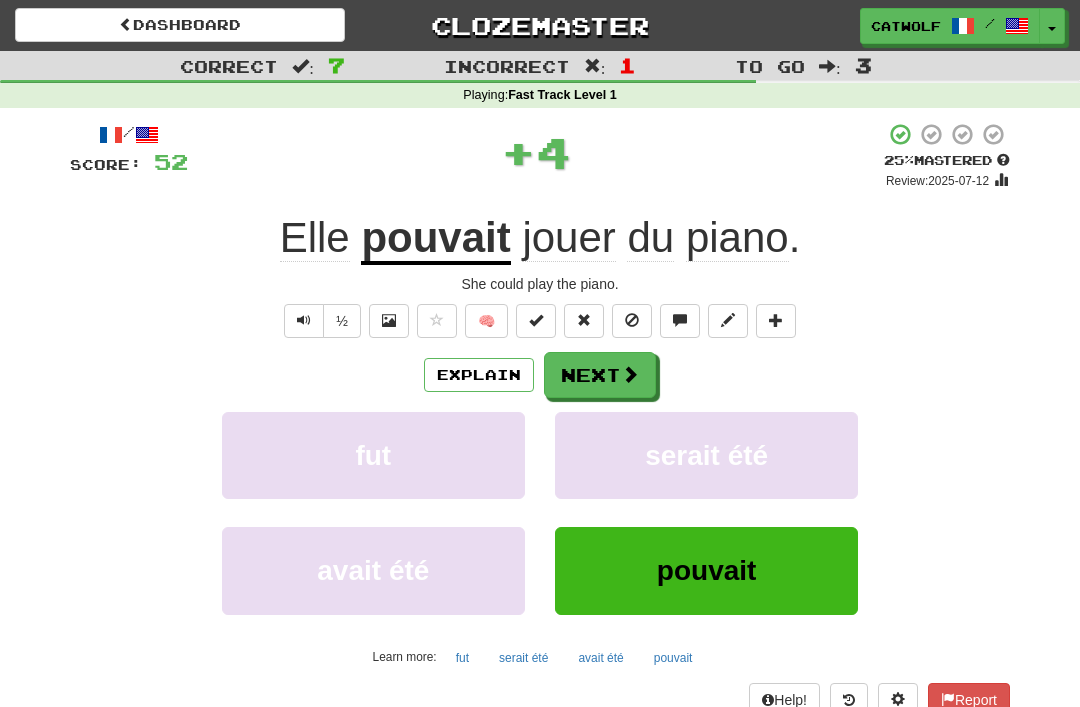 click on "Next" at bounding box center [600, 375] 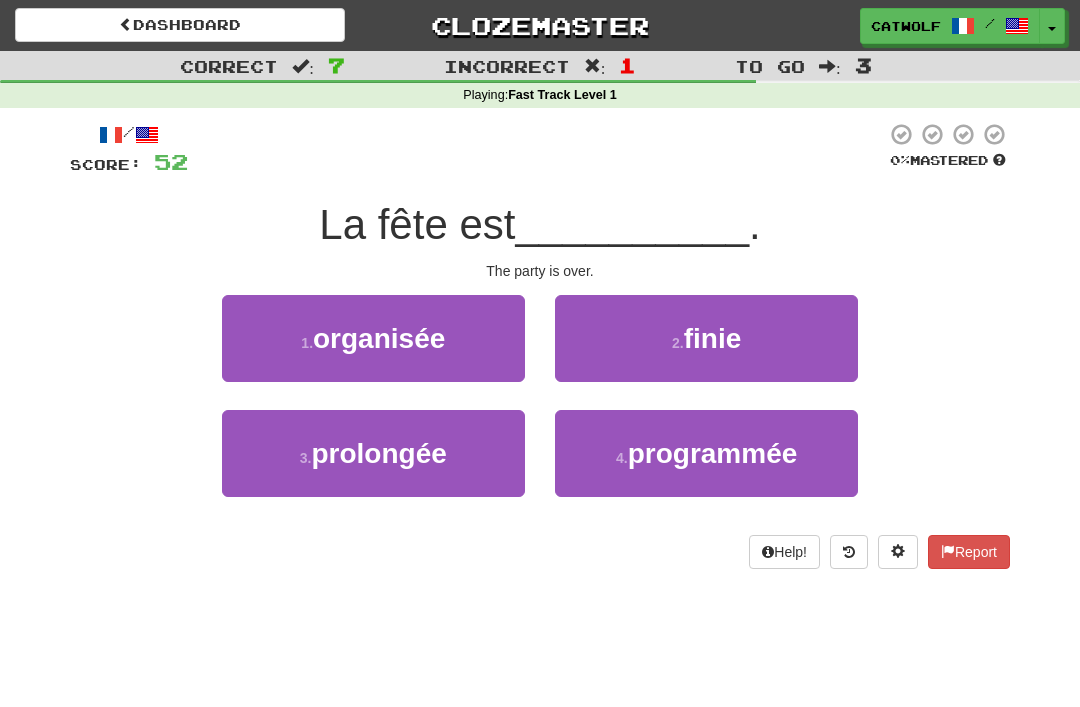 click on "2 .  finie" at bounding box center (706, 338) 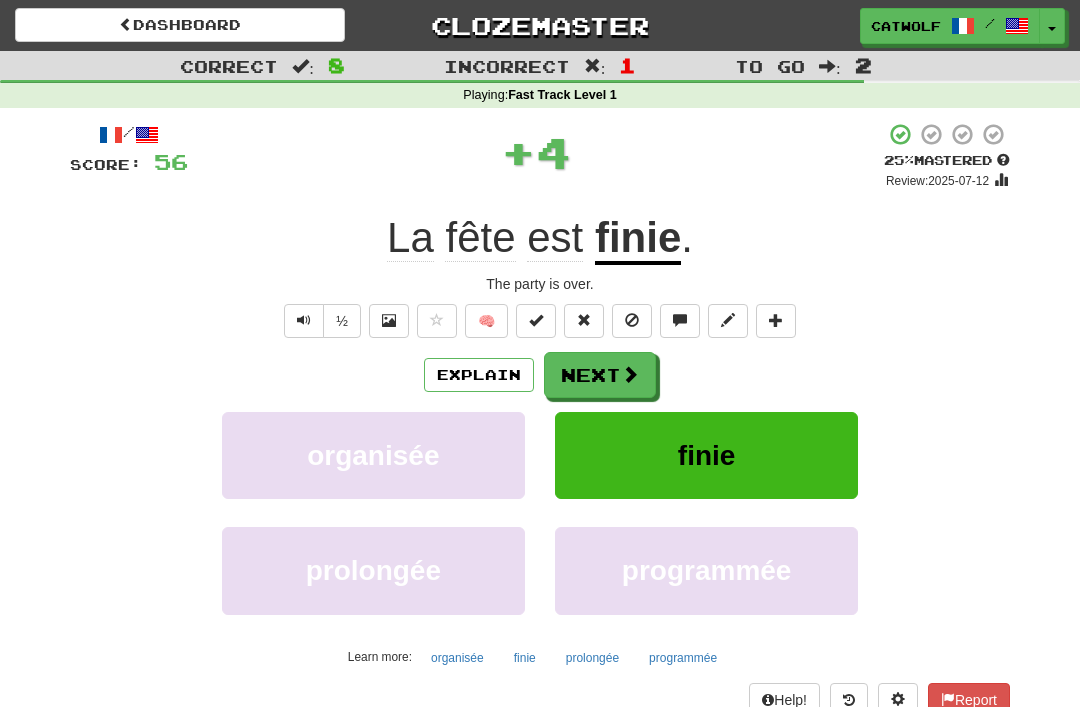 click on "Next" at bounding box center (600, 375) 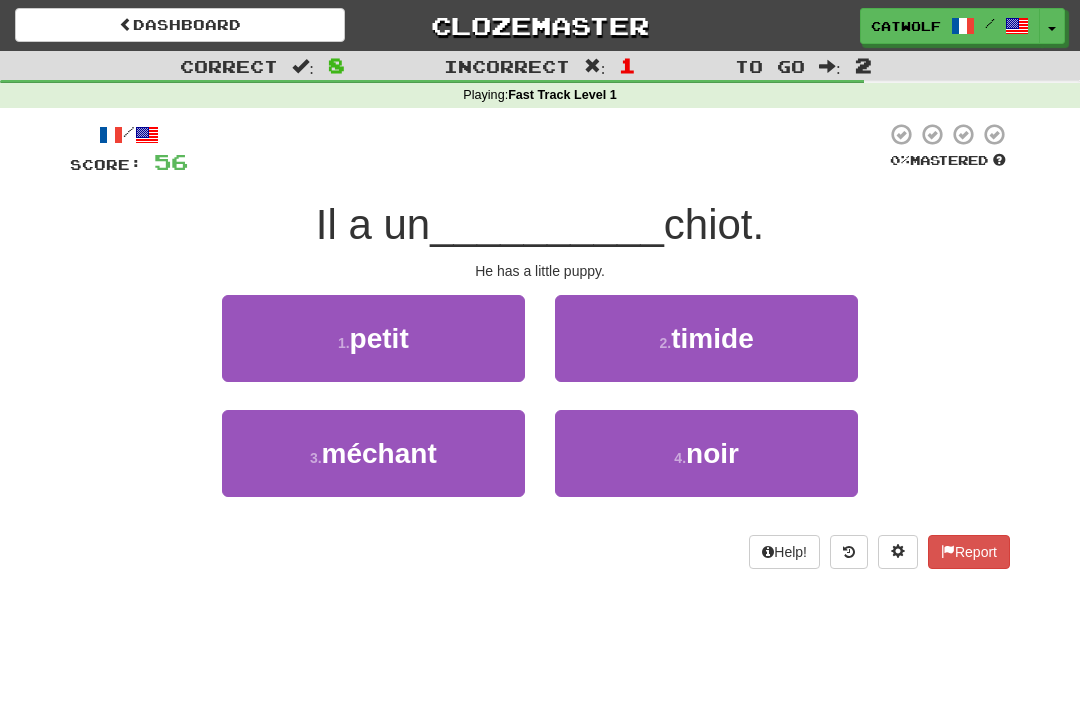 click on "petit" at bounding box center [379, 338] 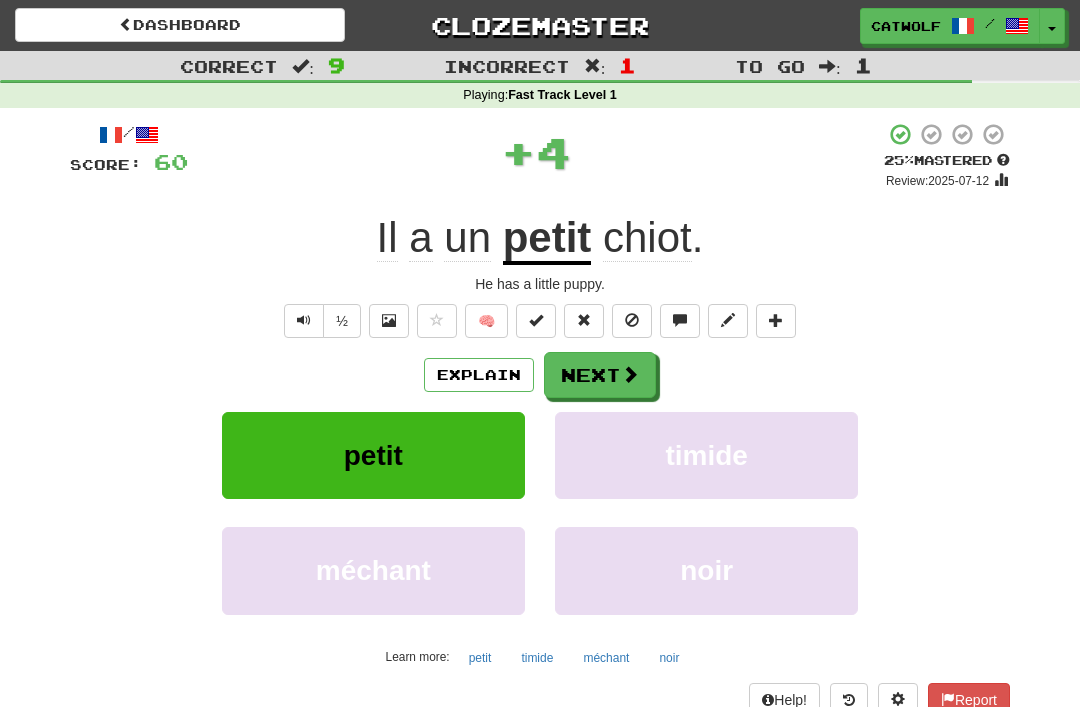 click on "Next" at bounding box center [600, 375] 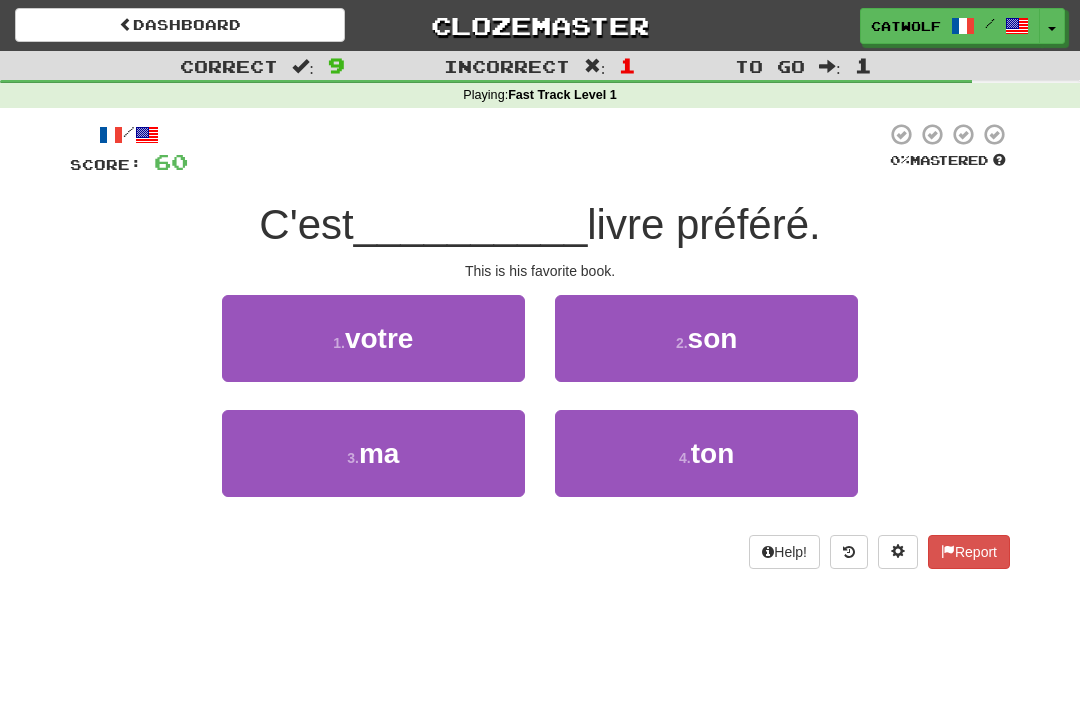 click on "2 .  son" at bounding box center [706, 338] 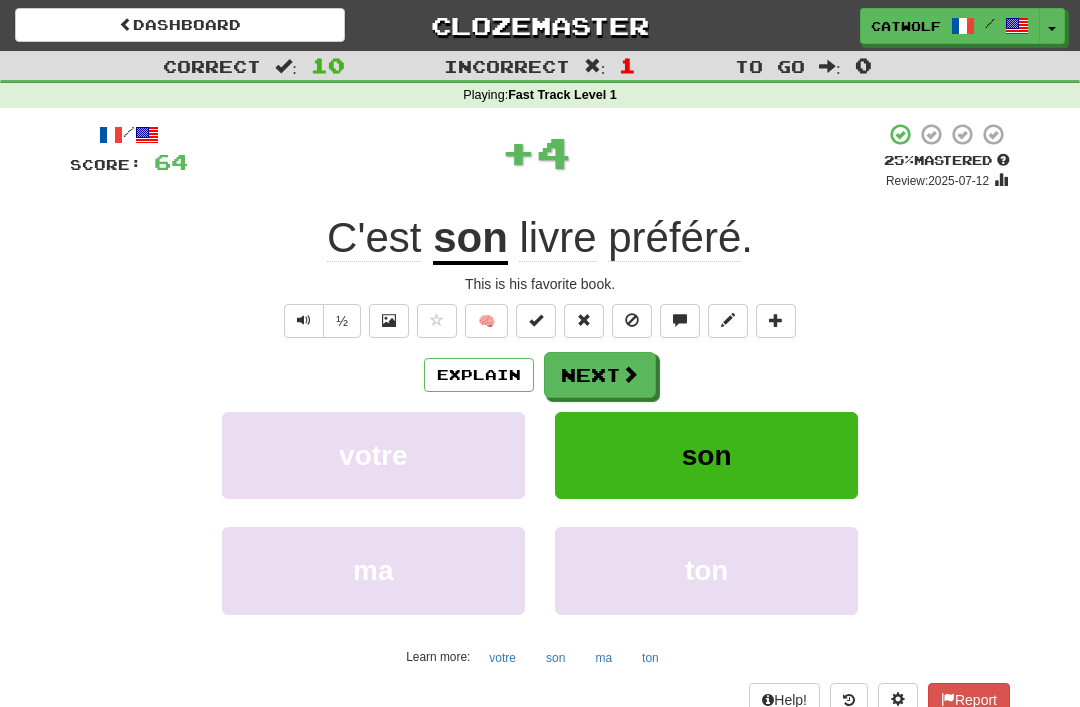 click on "Next" at bounding box center (600, 375) 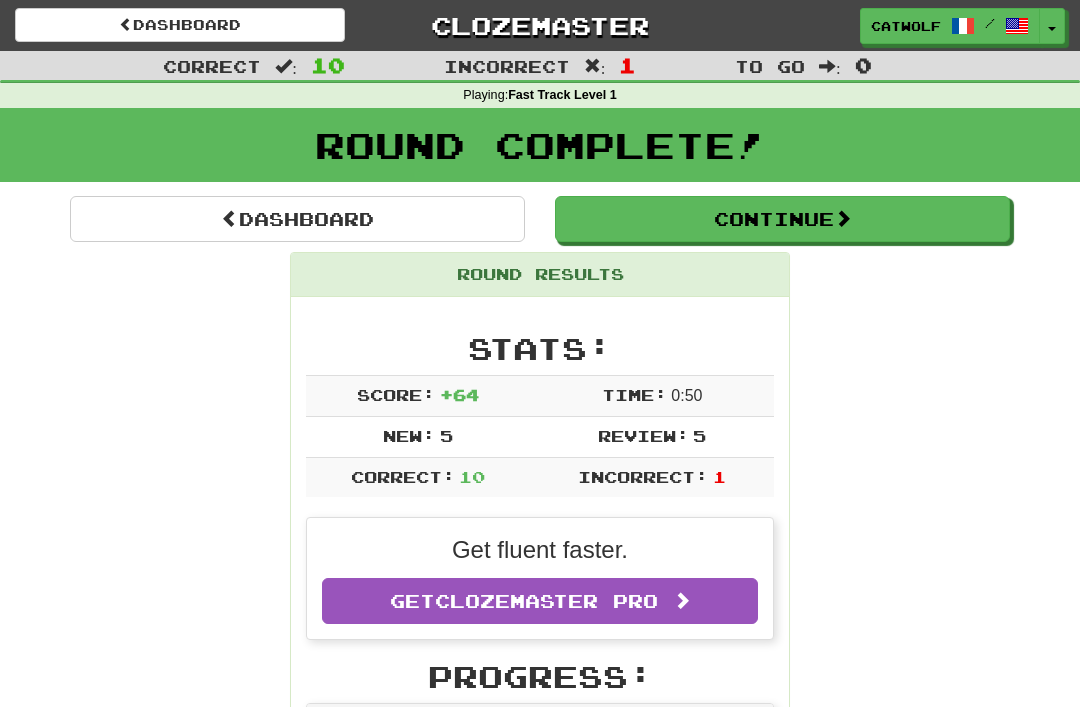 click on "Dashboard" at bounding box center (297, 219) 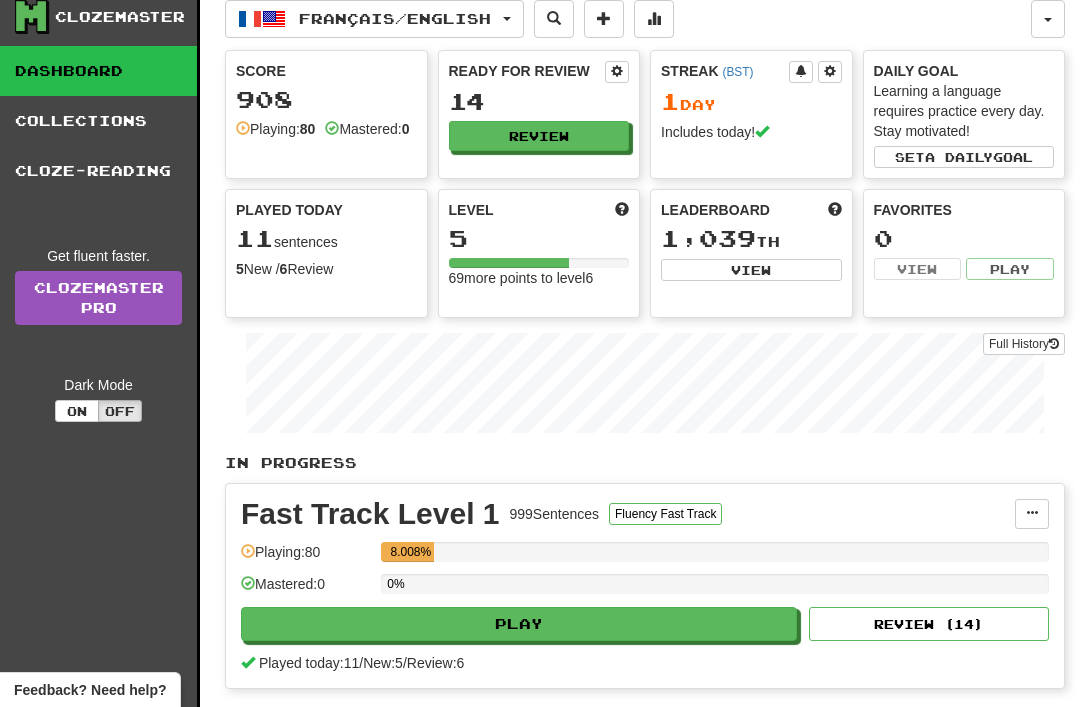 scroll, scrollTop: 0, scrollLeft: 0, axis: both 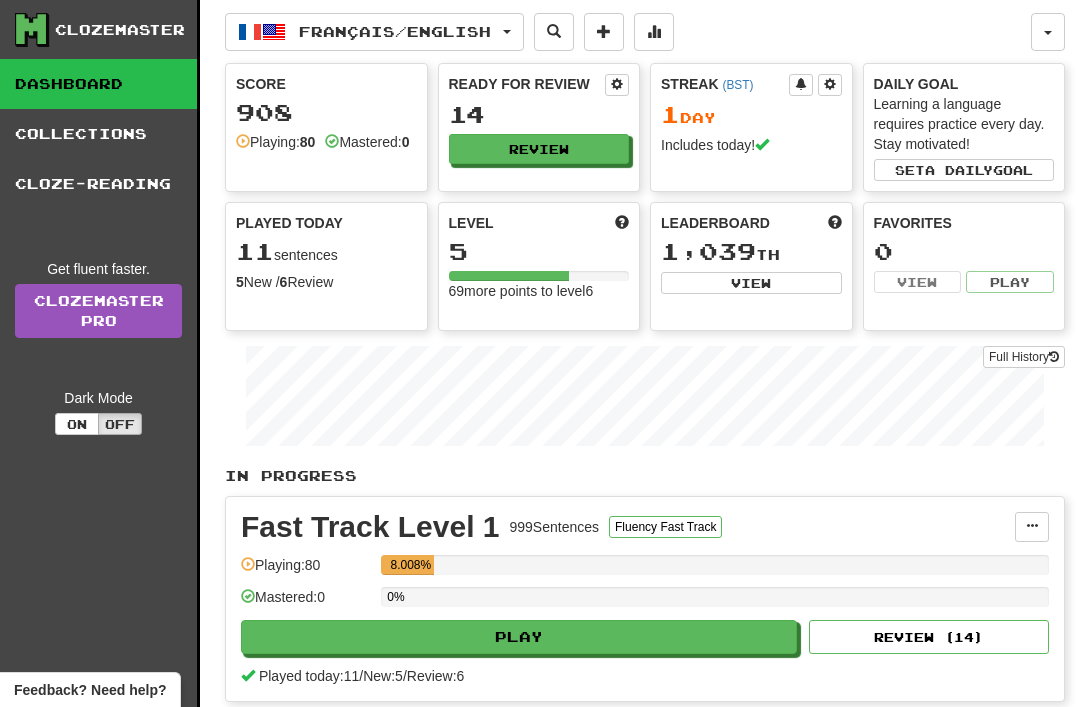 click on "Français  /  English" at bounding box center [374, 32] 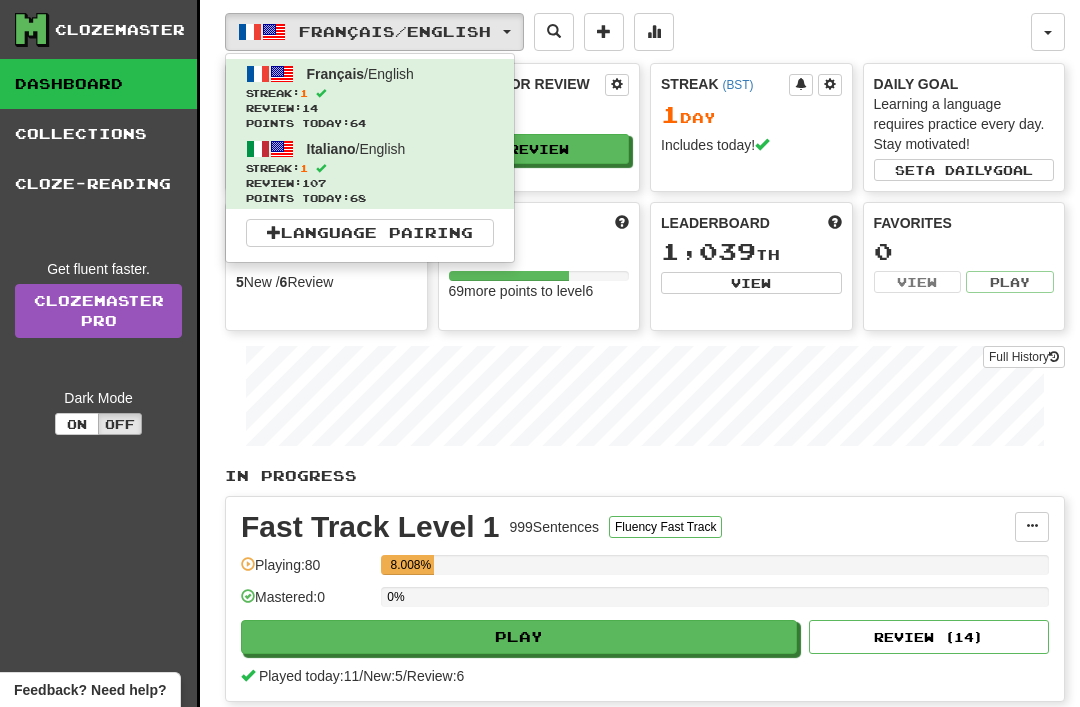 click on "Italiano" at bounding box center [331, 149] 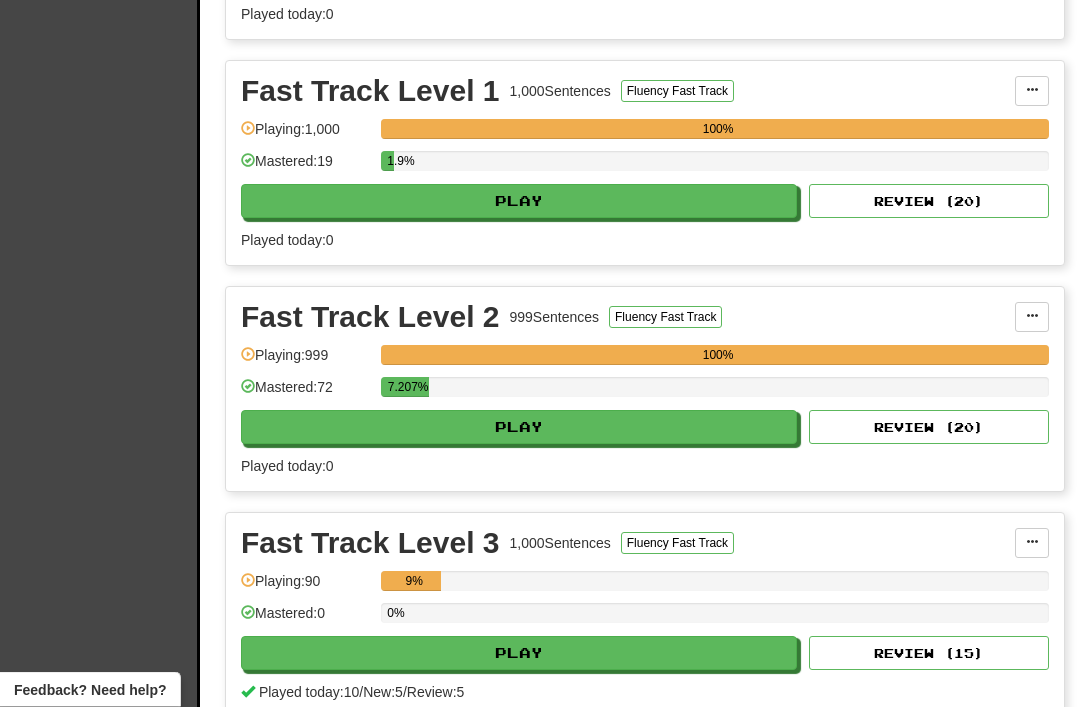 scroll, scrollTop: 888, scrollLeft: 0, axis: vertical 